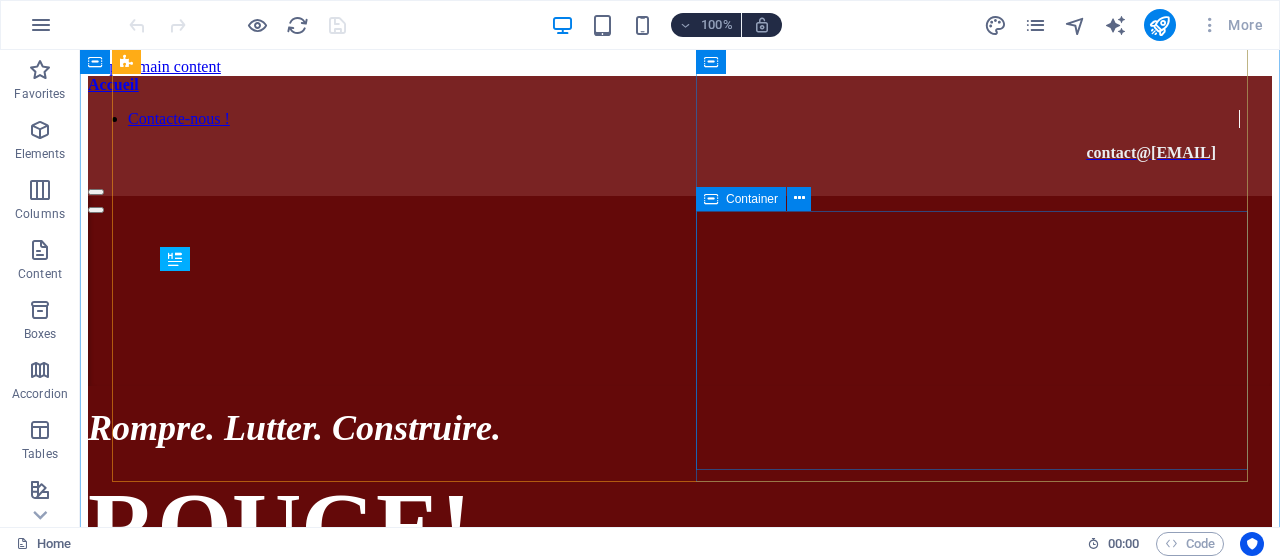 scroll, scrollTop: 733, scrollLeft: 0, axis: vertical 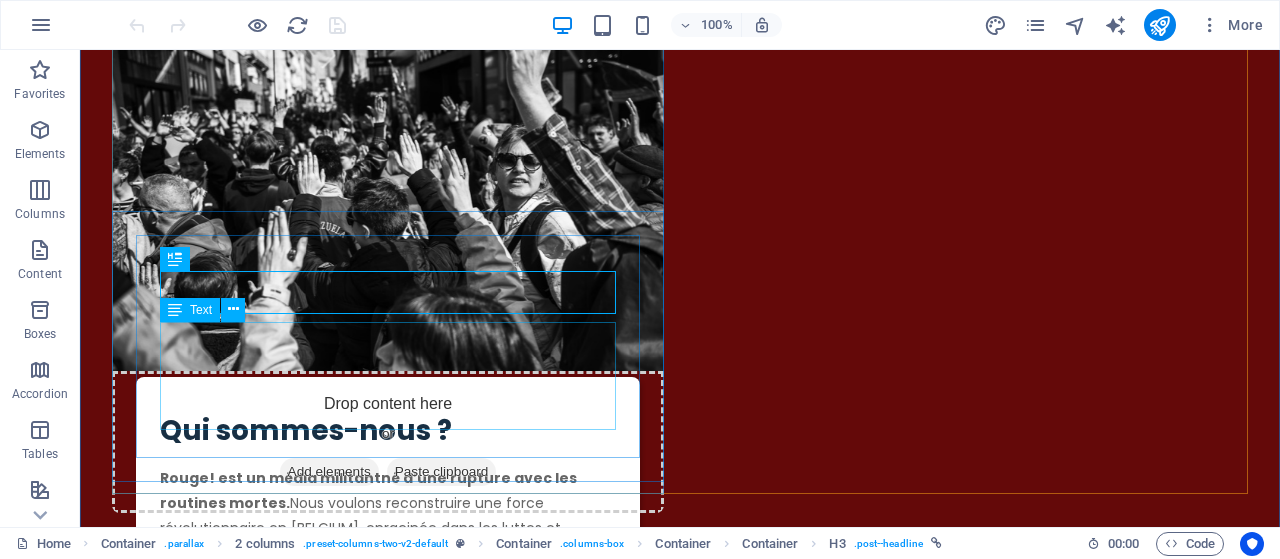 click on "R ouge! est un média militant  né d’une rupture avec les routines mortes.  Nous voulons reconstruire une force révolutionnaire en [BELGIUM], enracinée dans les luttes et l’internationalisme. [MONTH] [YEAR]" at bounding box center (388, 526) 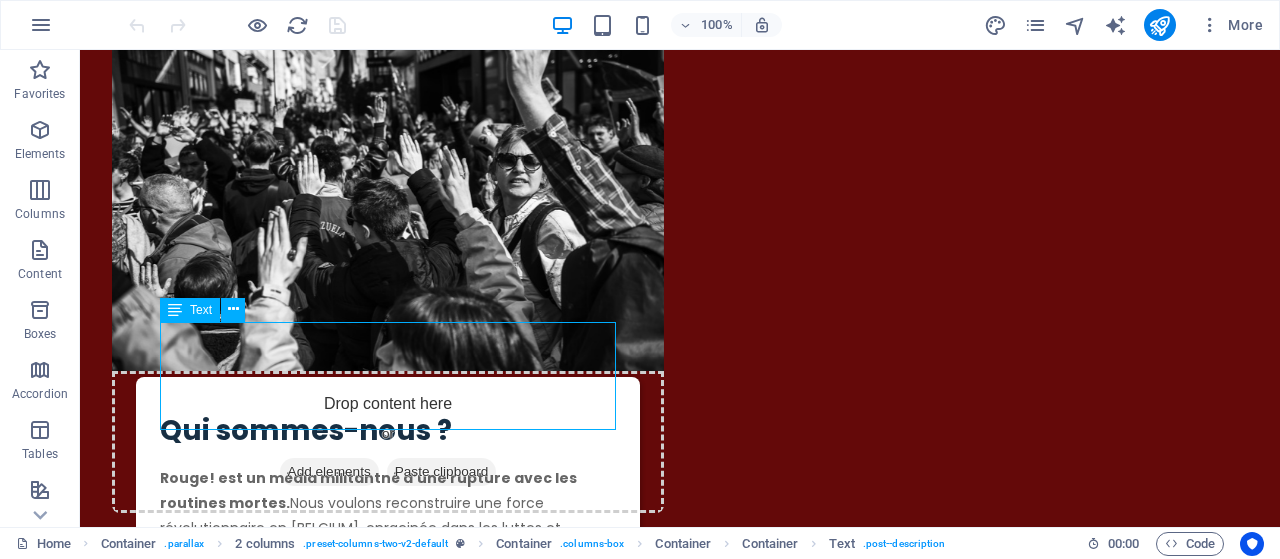click on "R ouge! est un média militant  né d’une rupture avec les routines mortes.  Nous voulons reconstruire une force révolutionnaire en [BELGIUM], enracinée dans les luttes et l’internationalisme. [MONTH] [YEAR]" at bounding box center [388, 526] 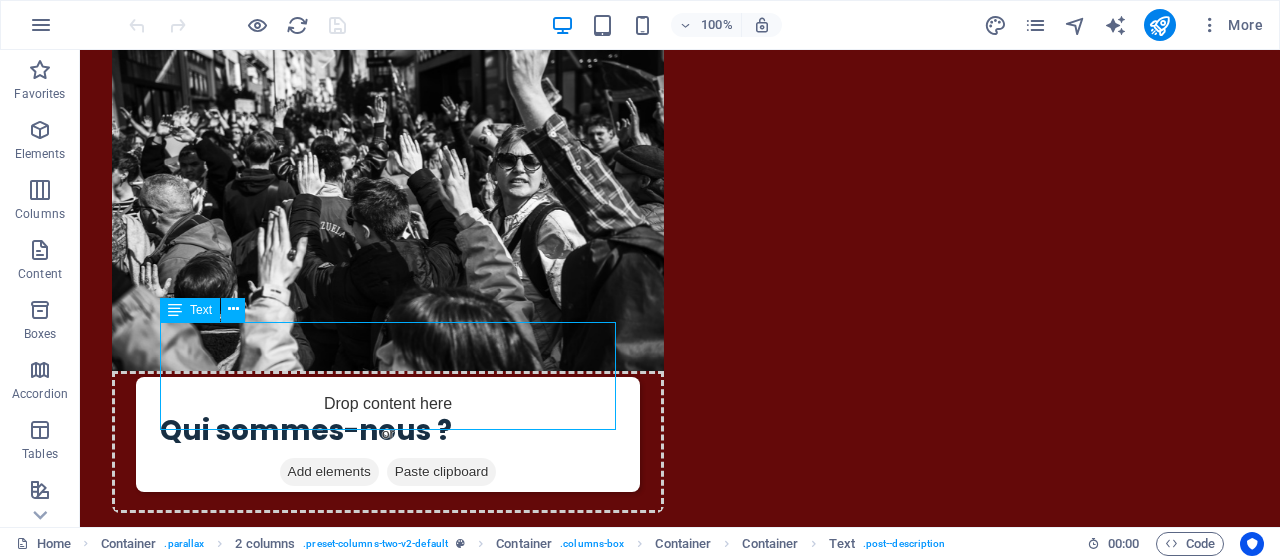 scroll, scrollTop: 787, scrollLeft: 0, axis: vertical 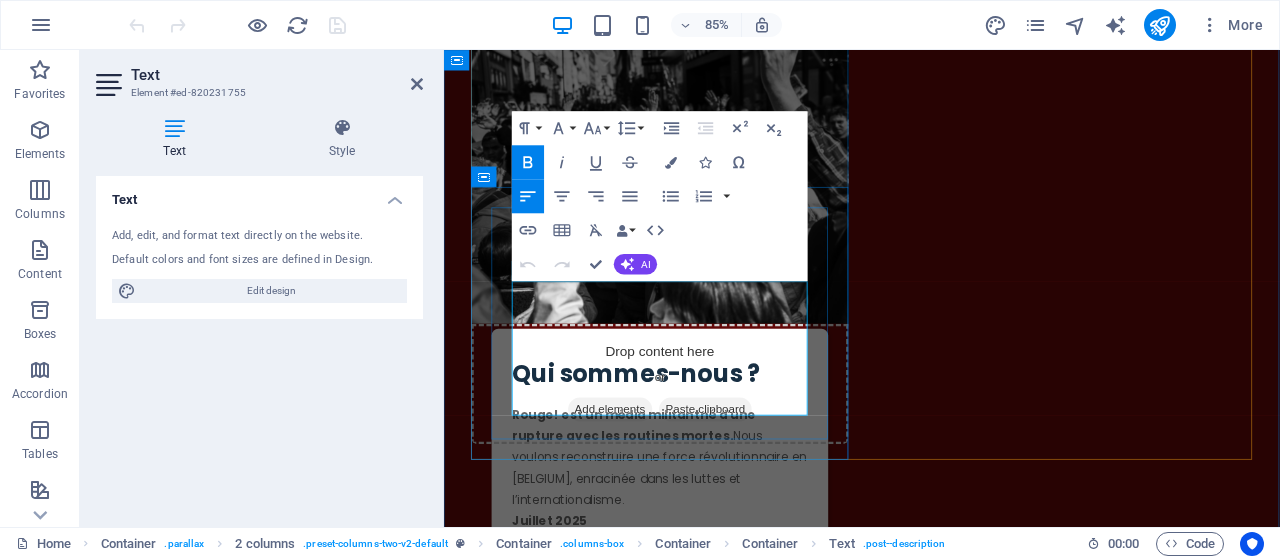 click on "R ouge! est un média militant  né d’une rupture avec les routines mortes.  Nous voulons reconstruire une force révolutionnaire en [BELGIUM], enracinée dans les luttes et l’internationalisme. [MONTH] [YEAR]" at bounding box center (698, 540) 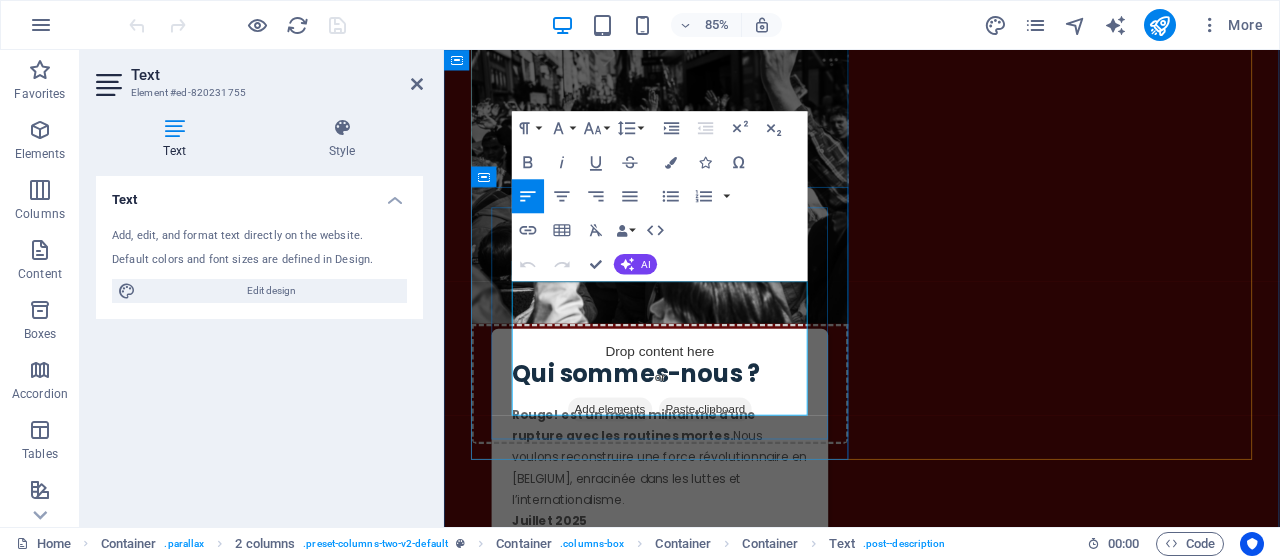 click on "R ouge! est un média militant  né d’une rupture avec les routines mortes.  Nous voulons reconstruire une force révolutionnaire en [BELGIUM], enracinée dans les luttes et l’internationalisme. [MONTH] [YEAR]" at bounding box center [698, 540] 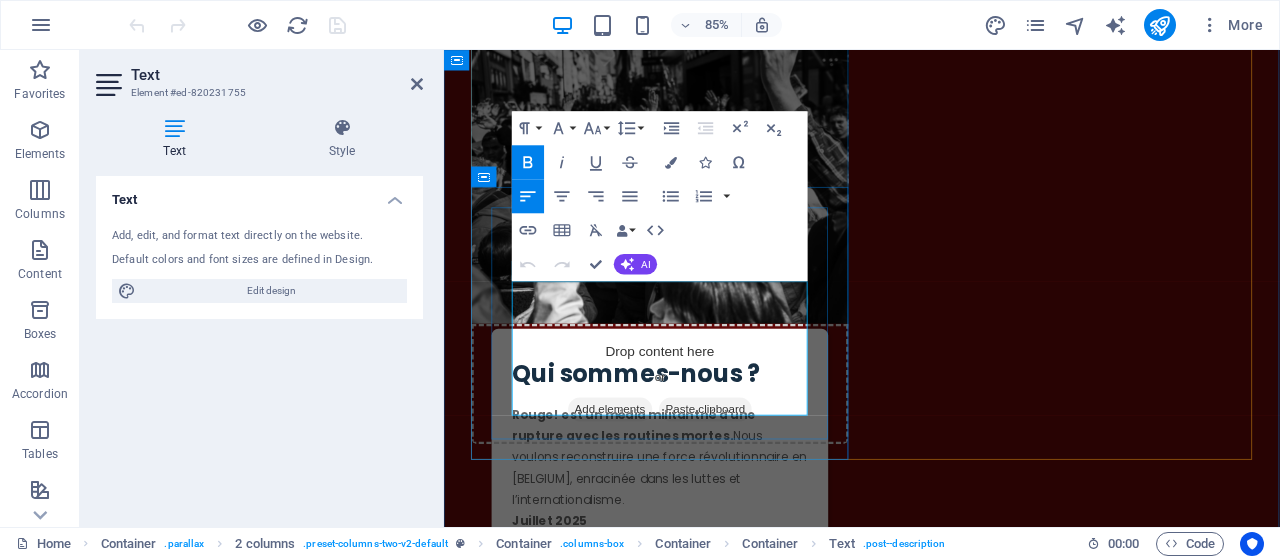 click on "R ouge! est un média militant  né d’une rupture avec les routines mortes.  Nous voulons reconstruire une force révolutionnaire en [BELGIUM], enracinée dans les luttes et l’internationalisme. [MONTH] [YEAR]" at bounding box center (699, 541) 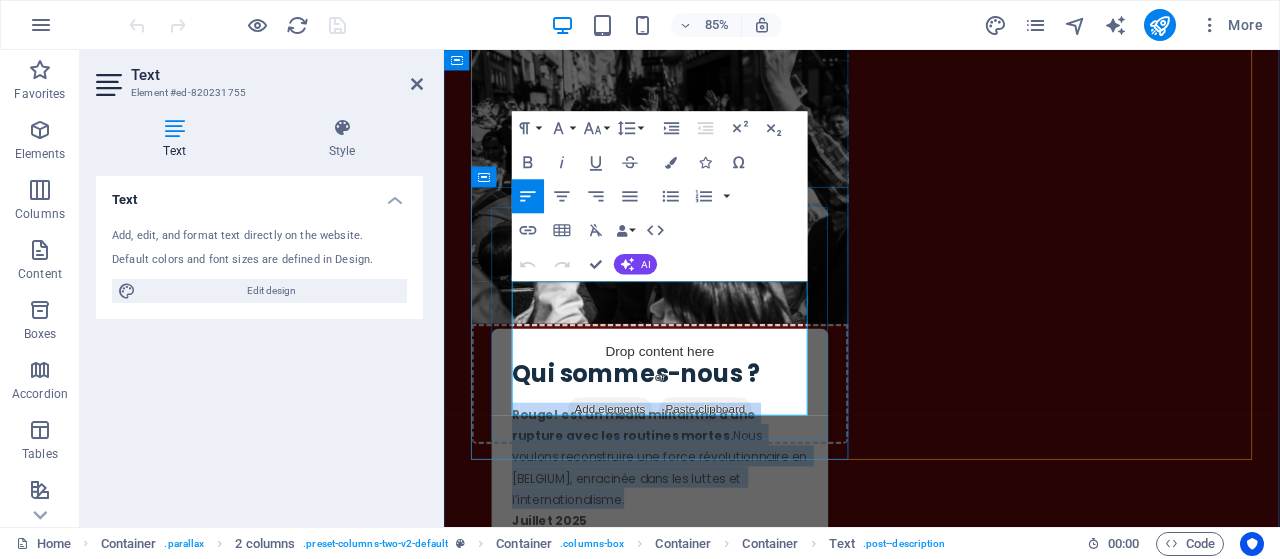 drag, startPoint x: 666, startPoint y: 438, endPoint x: 526, endPoint y: 336, distance: 173.21663 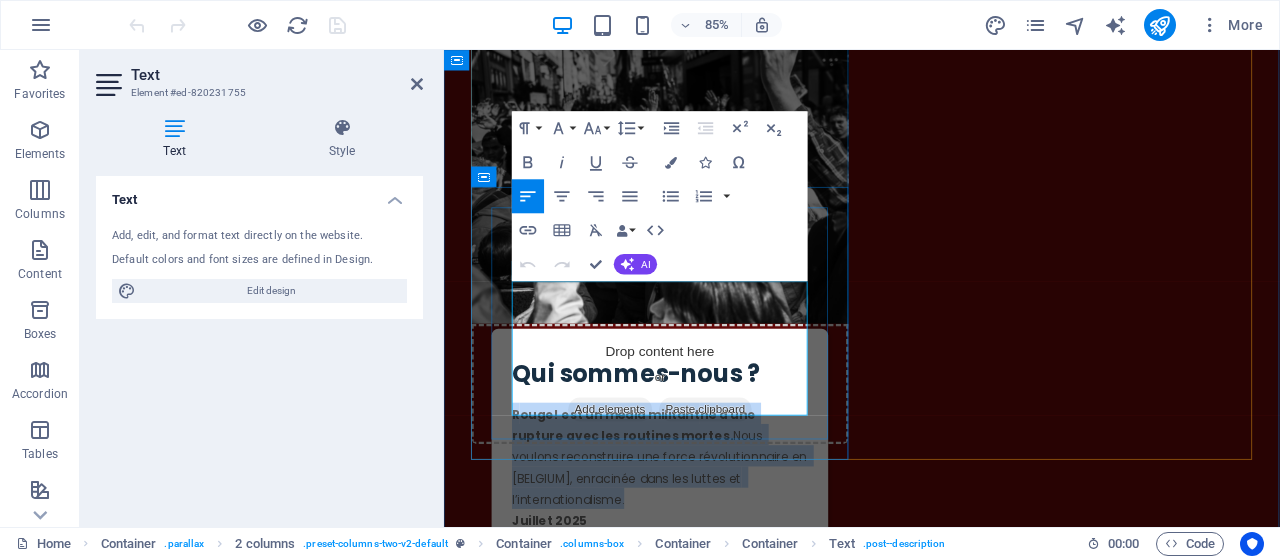 click on "R ouge! est un média militant  né d’une rupture avec les routines mortes.  Nous voulons reconstruire une force révolutionnaire en [BELGIUM], enracinée dans les luttes et l’internationalisme. [MONTH] [YEAR]" at bounding box center [698, 540] 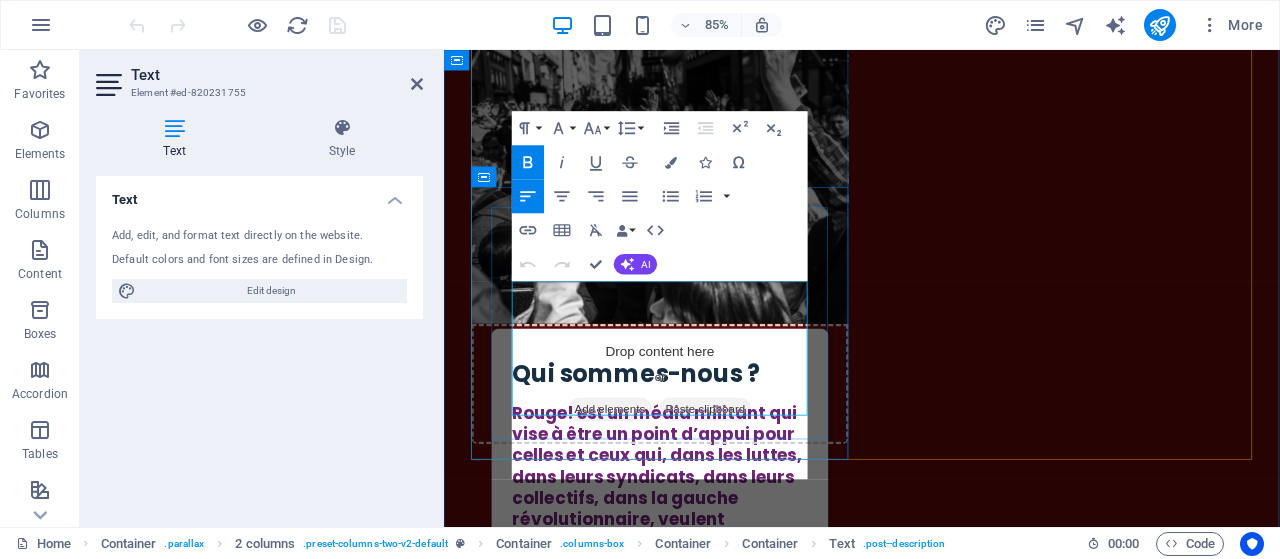 scroll, scrollTop: 3672, scrollLeft: 9, axis: both 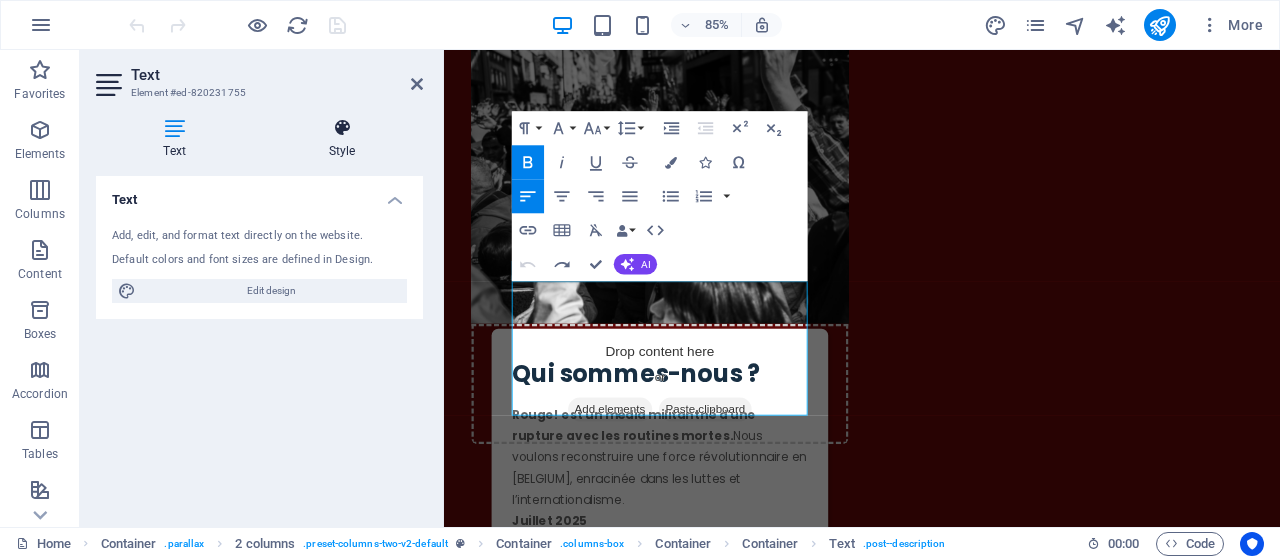 click on "Style" at bounding box center (342, 139) 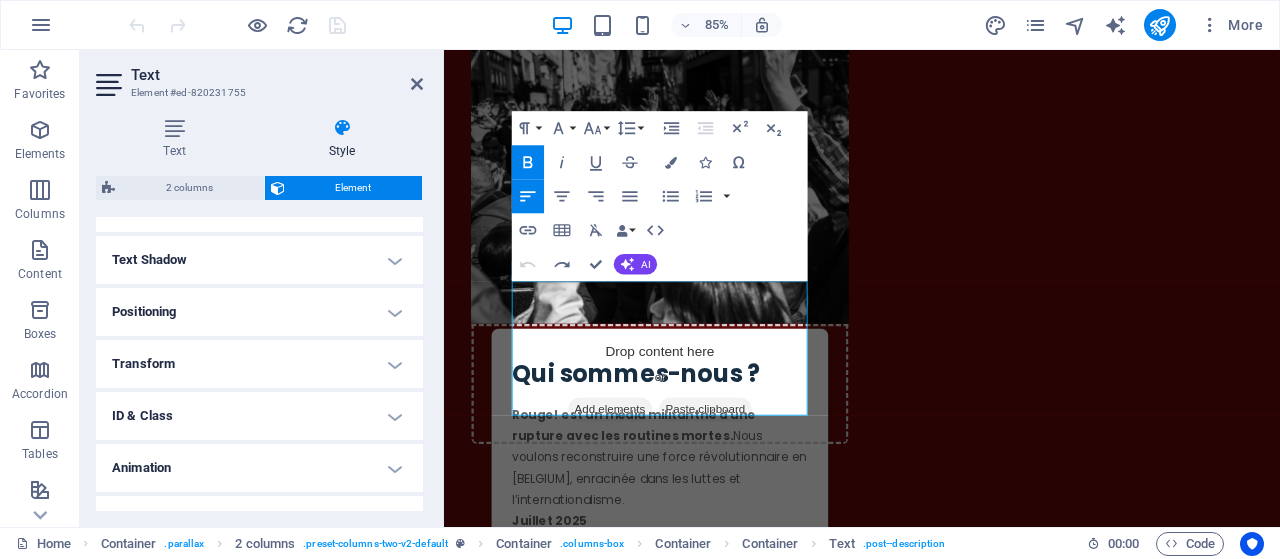 scroll, scrollTop: 550, scrollLeft: 0, axis: vertical 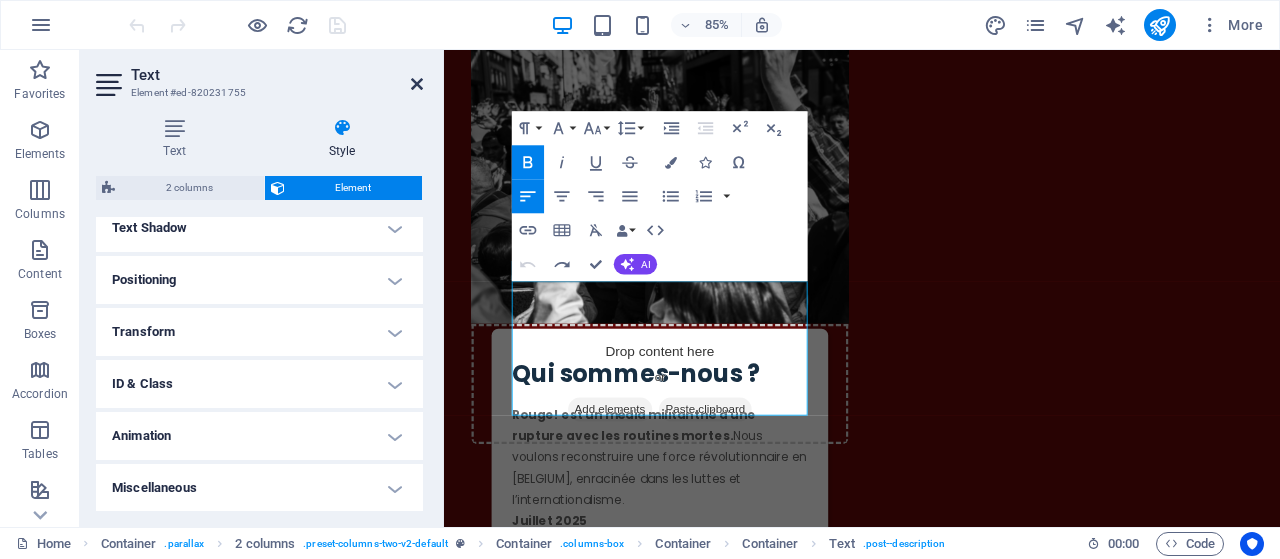 click at bounding box center [417, 84] 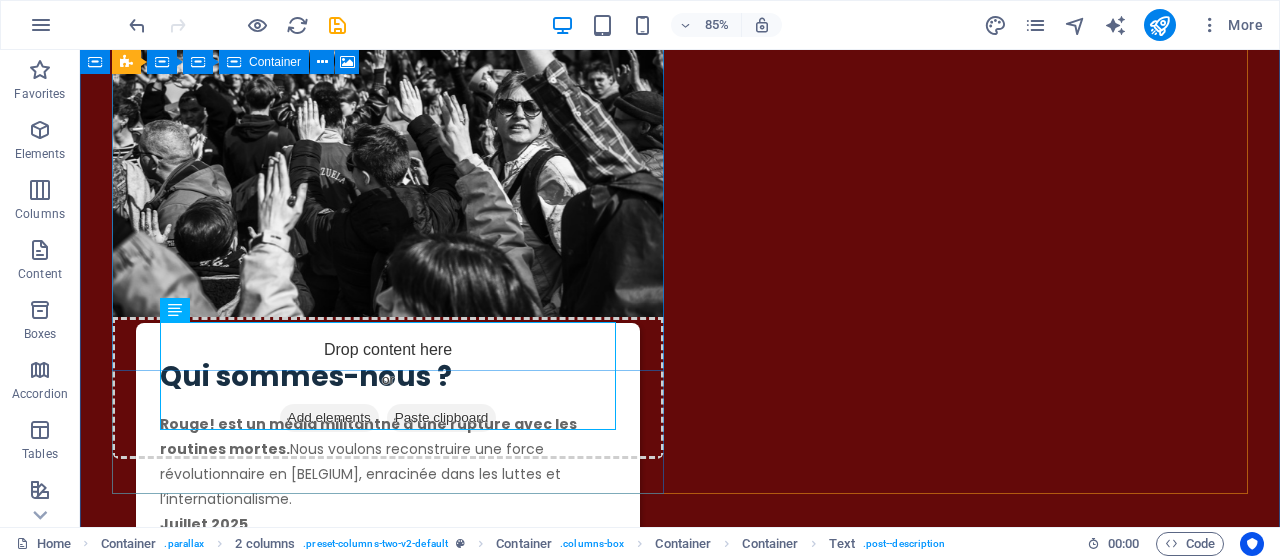 scroll, scrollTop: 733, scrollLeft: 0, axis: vertical 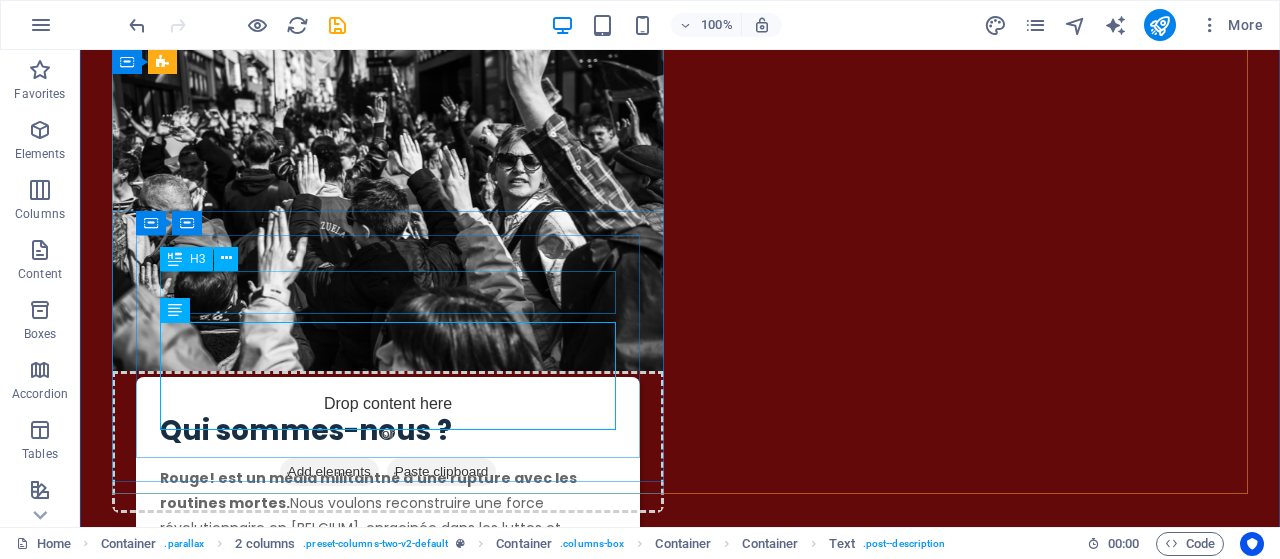 click on "Qui sommes-nous ?" at bounding box center (388, 430) 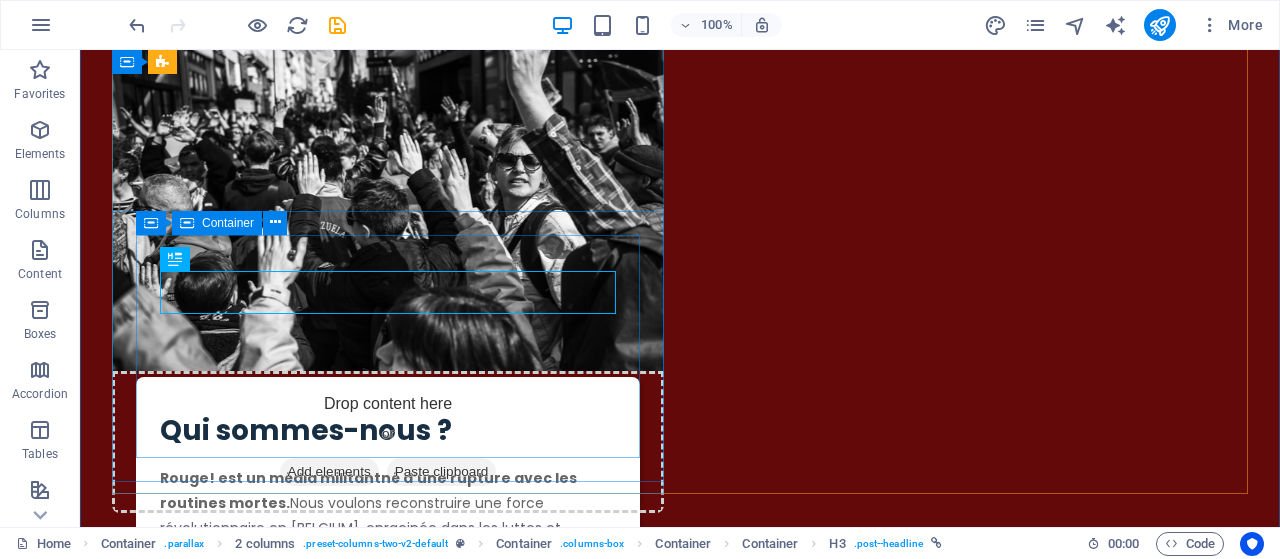 click on "Qui sommes-nous ? R ouge! est un média militant  né d’une rupture avec les routines mortes.  Nous voulons reconstruire une force révolutionnaire en [BELGIUM], enracinée dans les luttes et l’internationalisme. [MONTH] [YEAR]" at bounding box center (388, 501) 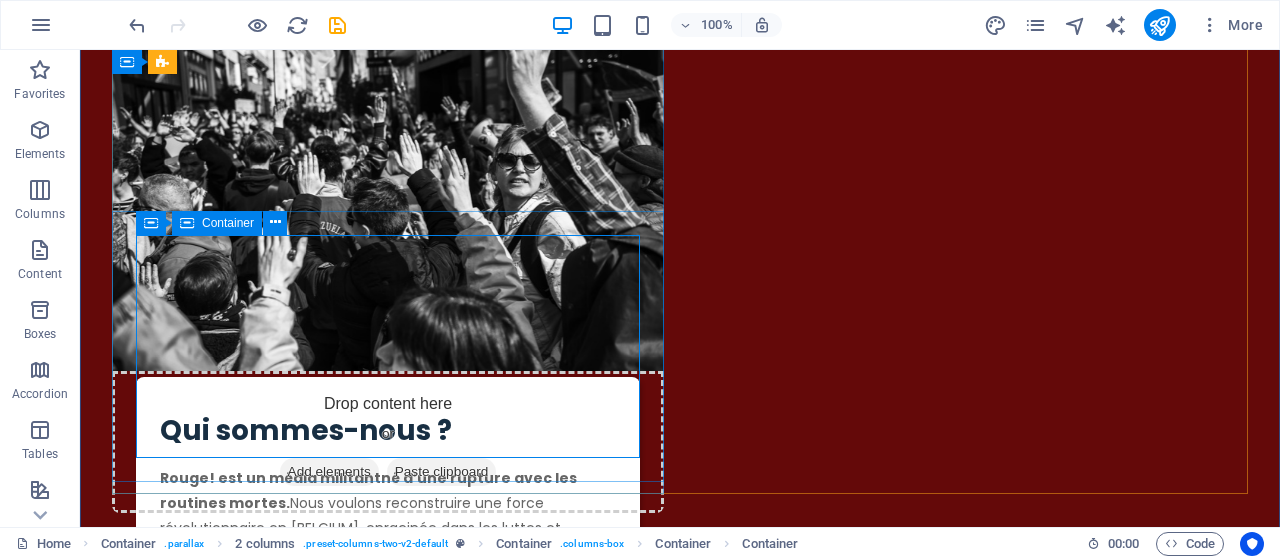 click on "Qui sommes-nous ? R ouge! est un média militant  né d’une rupture avec les routines mortes.  Nous voulons reconstruire une force révolutionnaire en [BELGIUM], enracinée dans les luttes et l’internationalisme. [MONTH] [YEAR]" at bounding box center (388, 501) 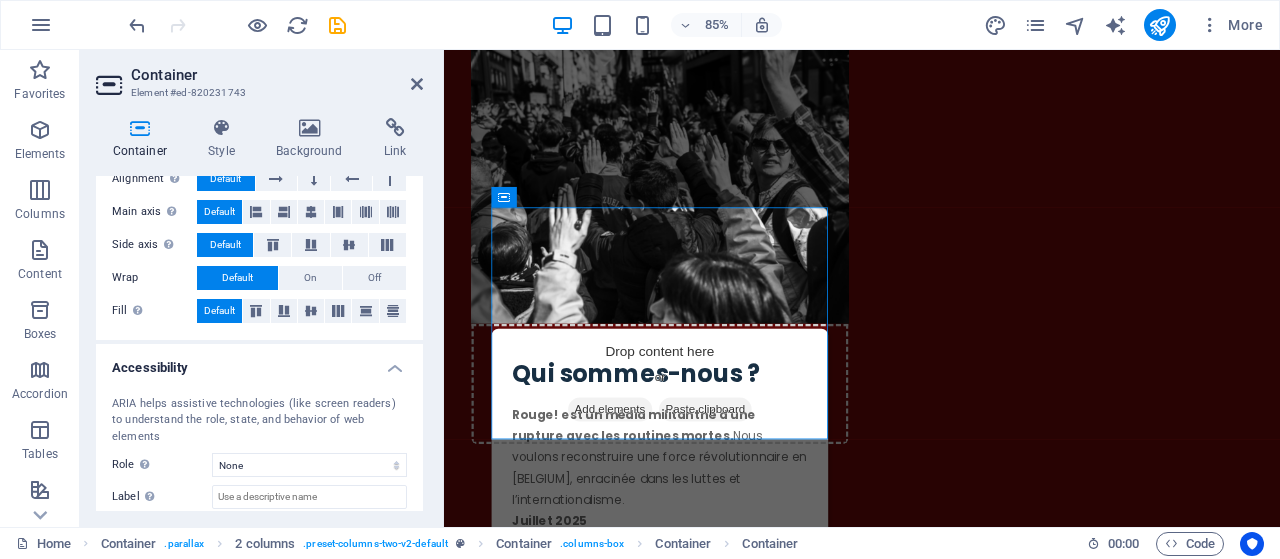 scroll, scrollTop: 0, scrollLeft: 0, axis: both 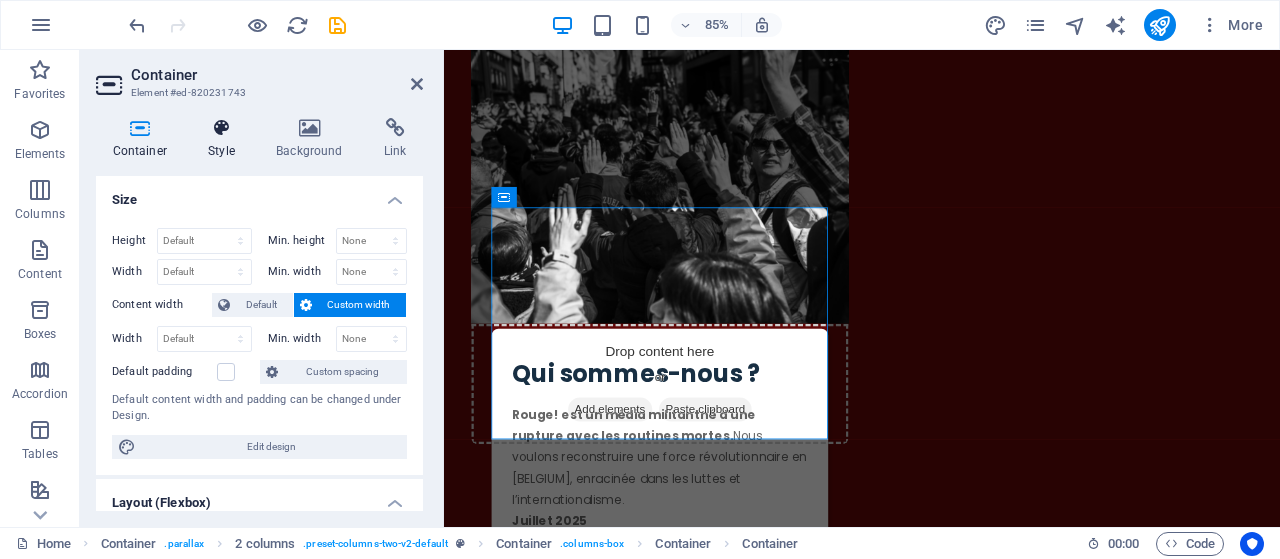 click at bounding box center [222, 128] 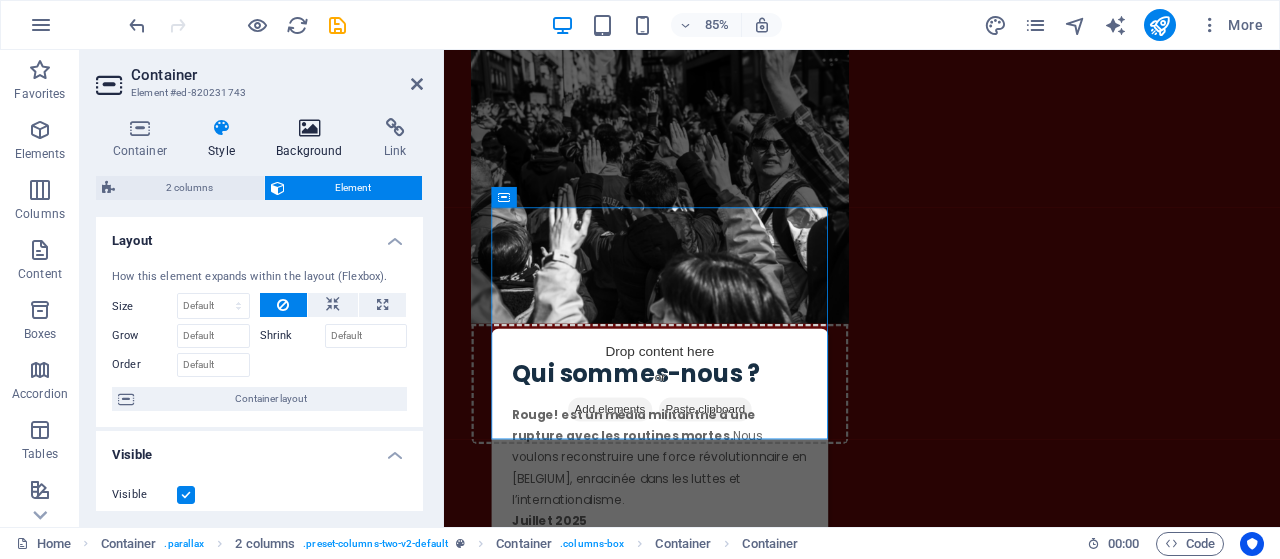 click at bounding box center [310, 128] 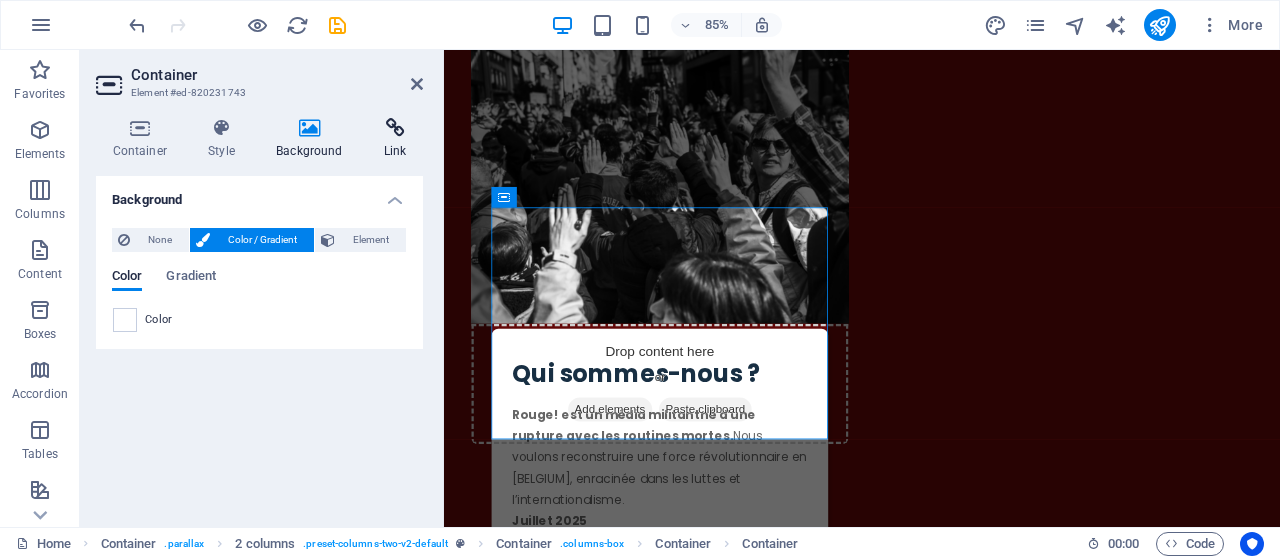 click on "Link" at bounding box center (395, 139) 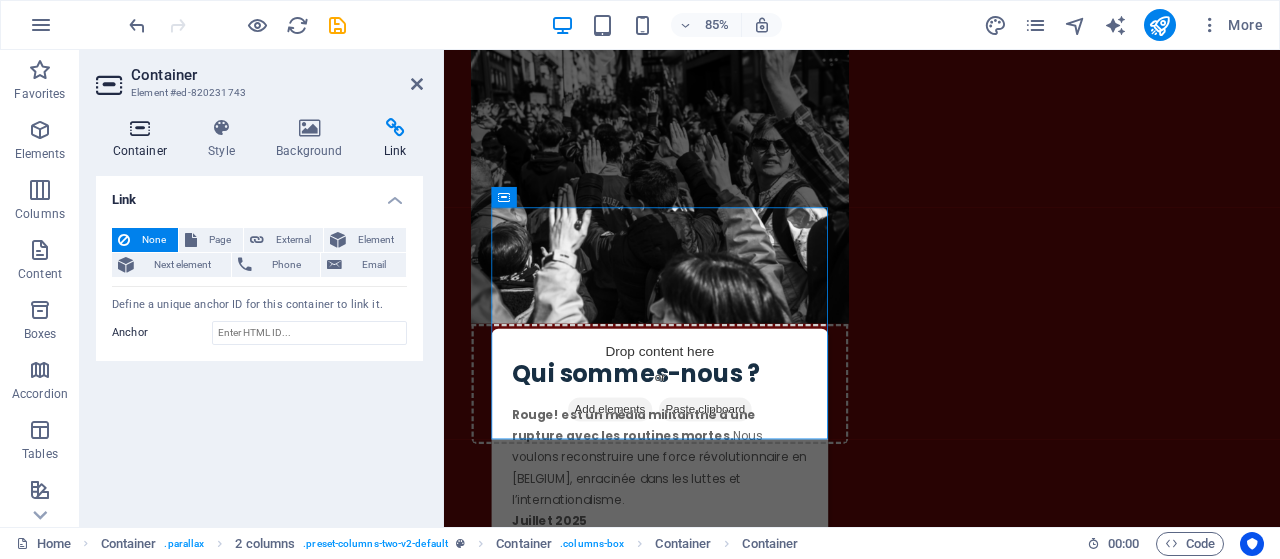 click at bounding box center (140, 128) 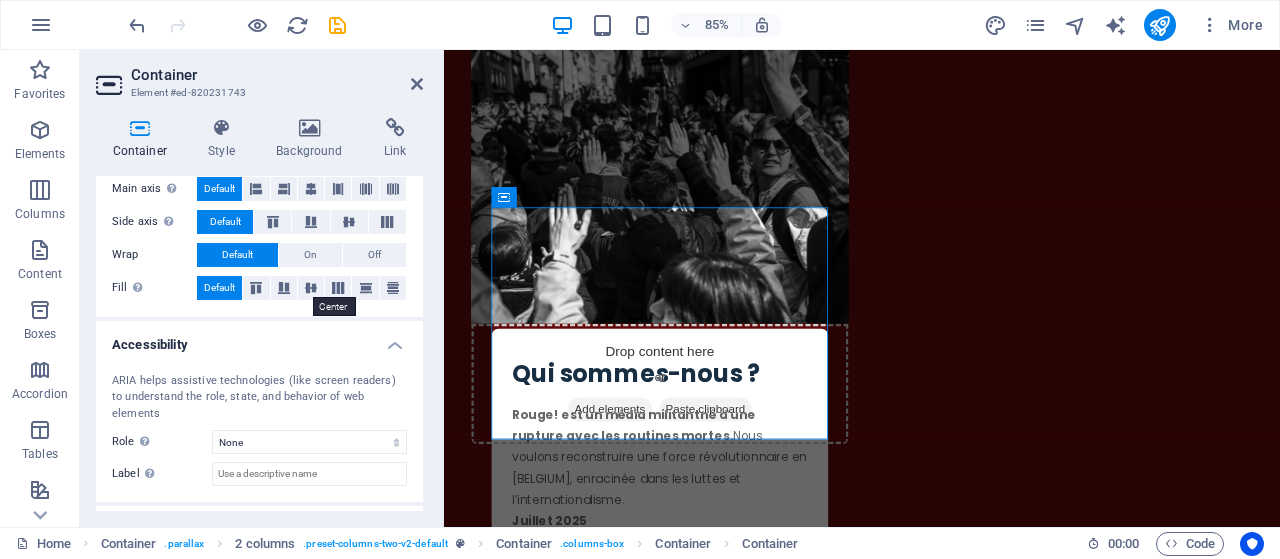 scroll, scrollTop: 0, scrollLeft: 0, axis: both 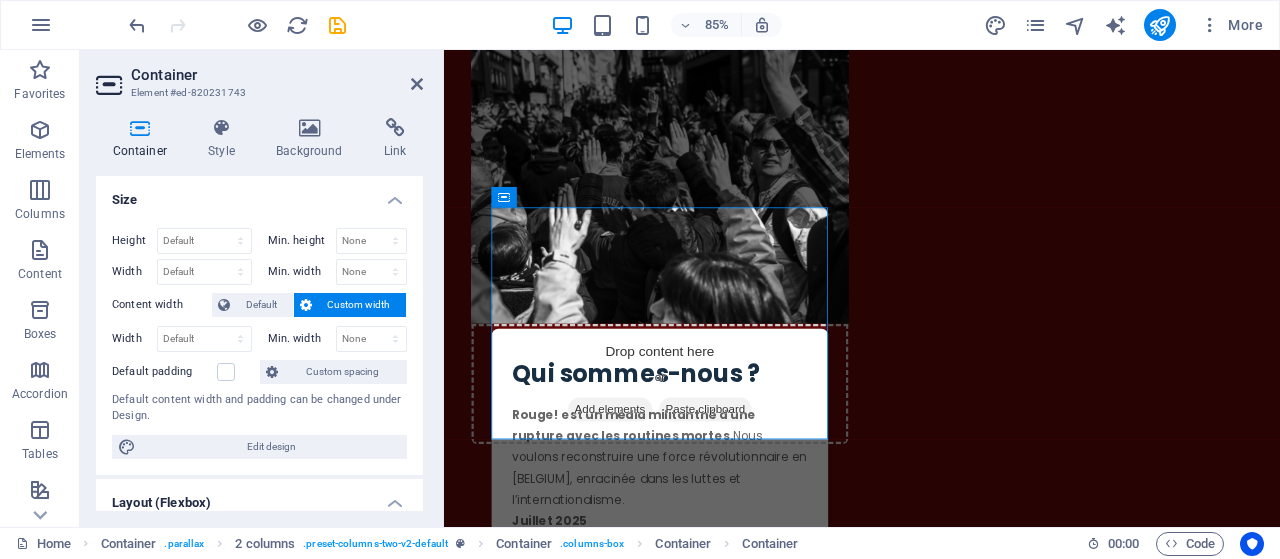 click on "Container Element #ed-820231743
Container Style Background Link Size Height Default px rem % vh vw Min. height None px rem % vh vw Width Default px rem % em vh vw Min. width None px rem % vh vw Content width Default Custom width Width Default px rem % em vh vw Min. width None px rem % vh vw Default padding Custom spacing Default content width and padding can be changed under Design. Edit design Layout (Flexbox) Alignment Determines the flex direction. Default Main axis Determine how elements should behave along the main axis inside this container (justify content). Default Side axis Control the vertical direction of the element inside of the container (align items). Default Wrap Default On Off Fill Controls the distances and direction of elements on the y-axis across several lines (align content). Default Accessibility ARIA helps assistive technologies (like screen readers) to understand the role, state, and behavior of web elements Role The ARIA role defines the purpose of an element.  None" at bounding box center (262, 288) 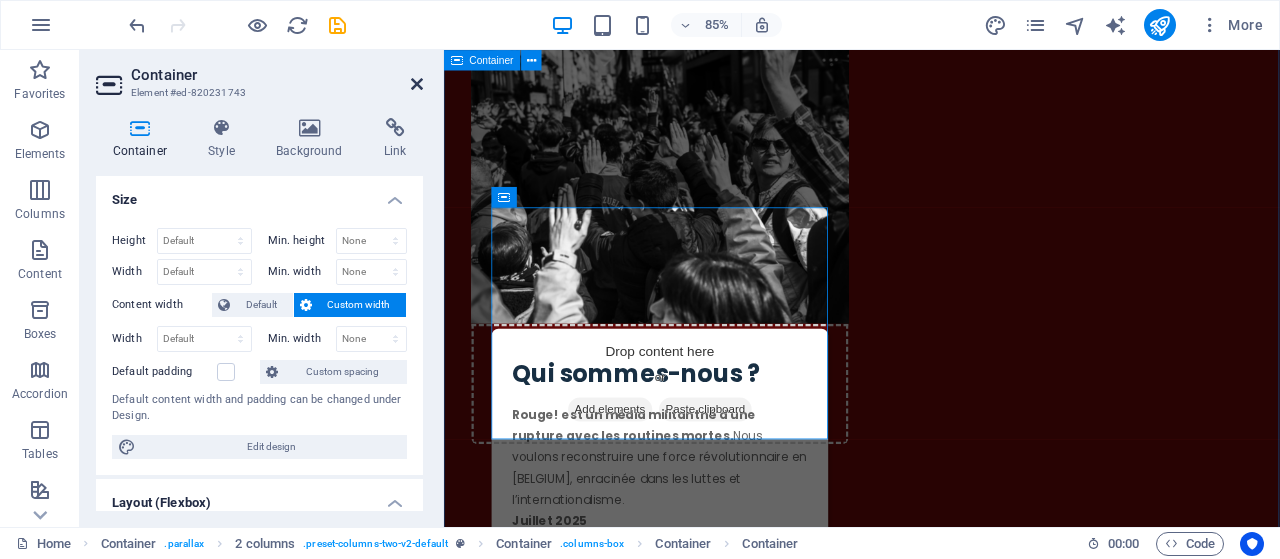click at bounding box center [417, 84] 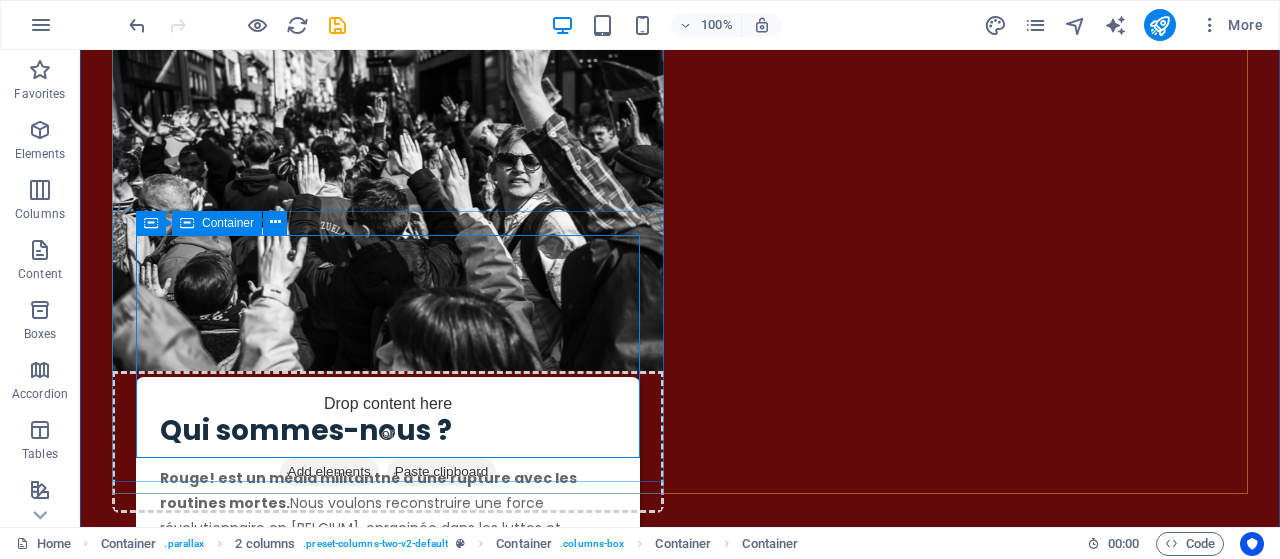 click on "Qui sommes-nous ? R ouge! est un média militant  né d’une rupture avec les routines mortes.  Nous voulons reconstruire une force révolutionnaire en [BELGIUM], enracinée dans les luttes et l’internationalisme. [MONTH] [YEAR]" at bounding box center (388, 501) 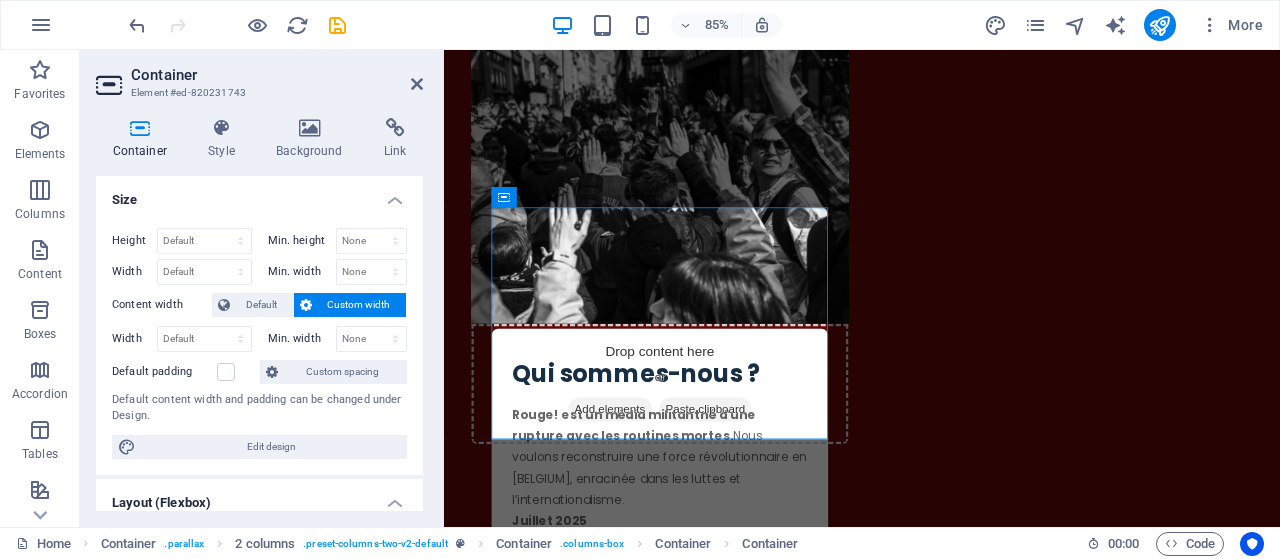 click at bounding box center (698, 172) 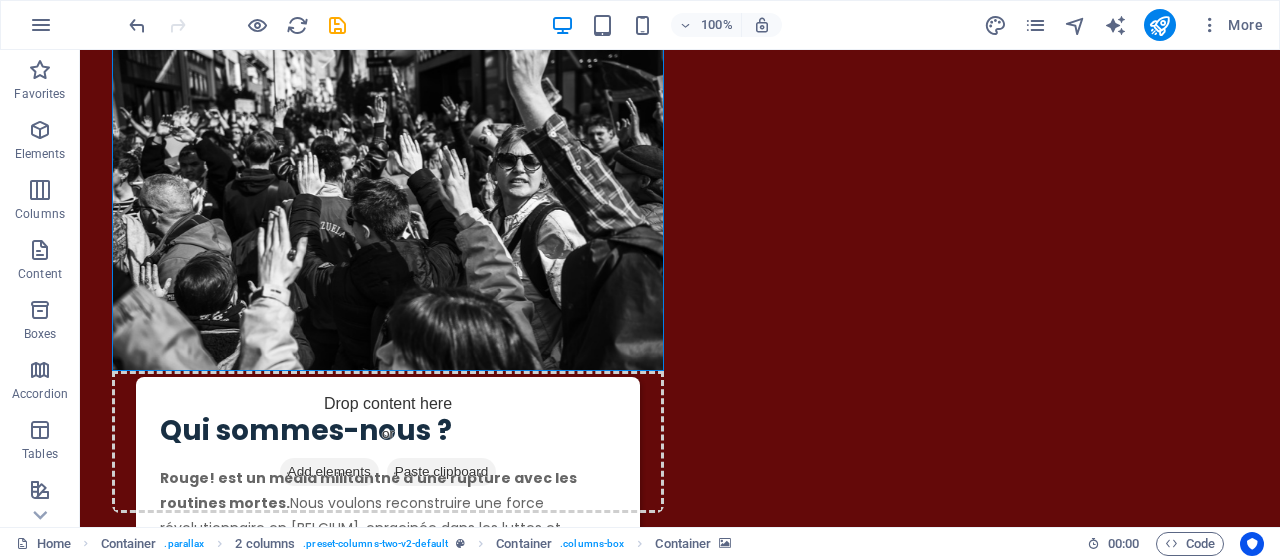 click at bounding box center (388, 865) 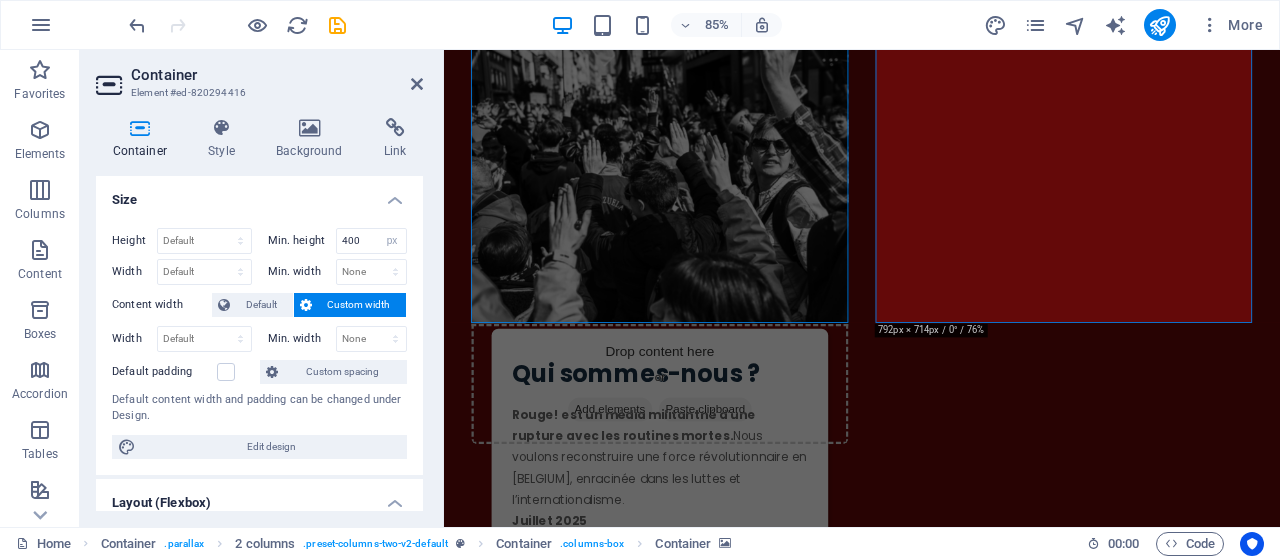 scroll, scrollTop: 733, scrollLeft: 0, axis: vertical 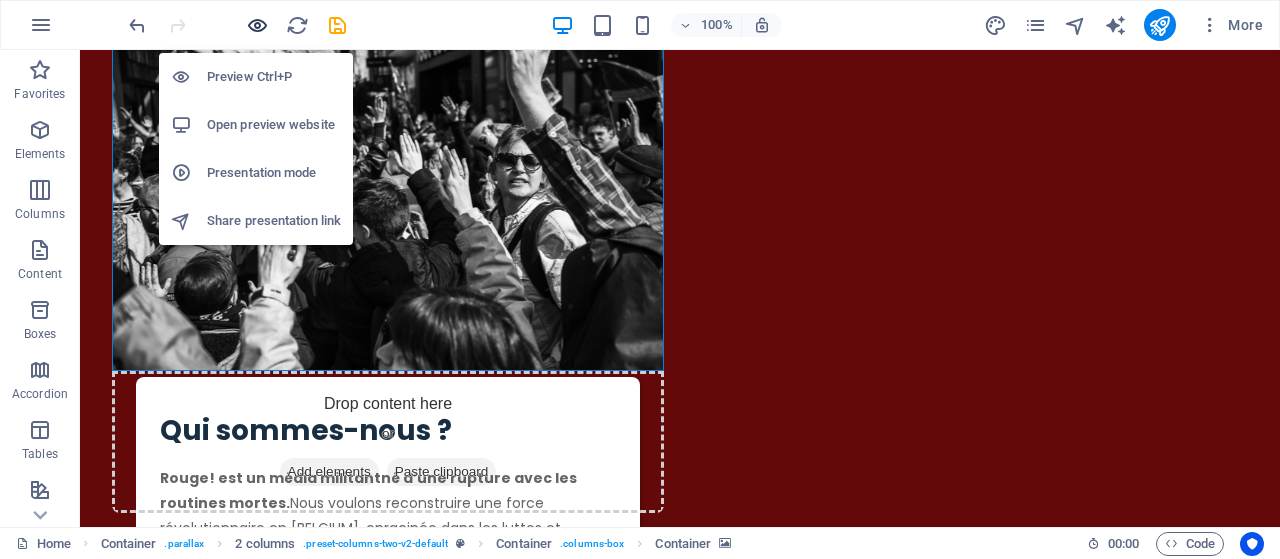 click at bounding box center [257, 25] 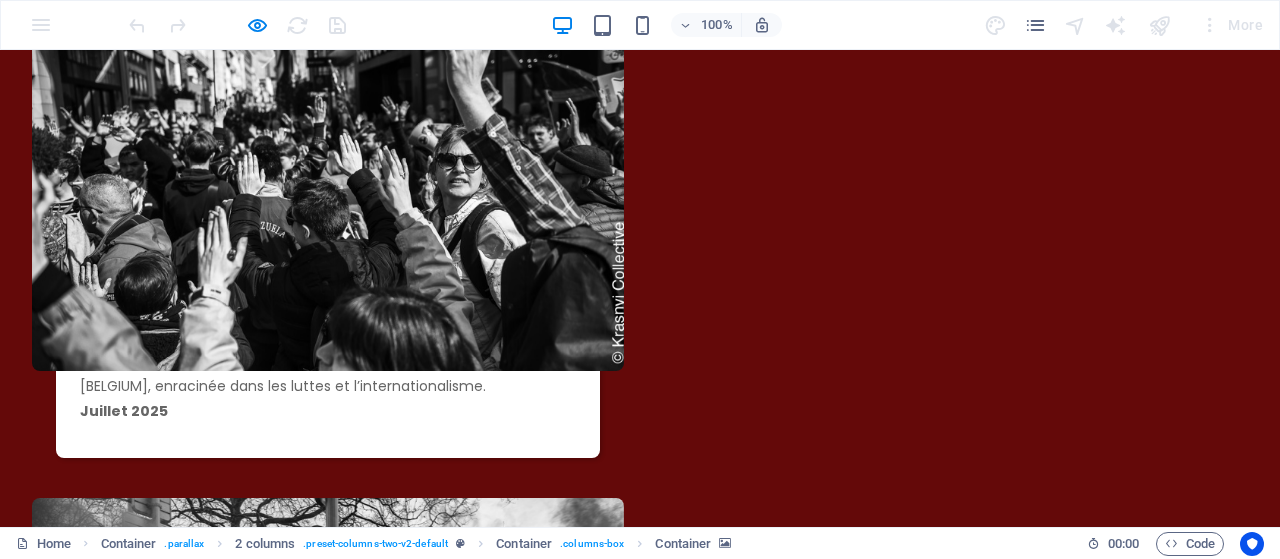 click on "R ouge! est un média militant  né d’une rupture avec les routines mortes.  Nous voulons reconstruire une force révolutionnaire en [BELGIUM], enracinée dans les luttes et l’internationalisme. [MONTH] [YEAR]" at bounding box center (328, 372) 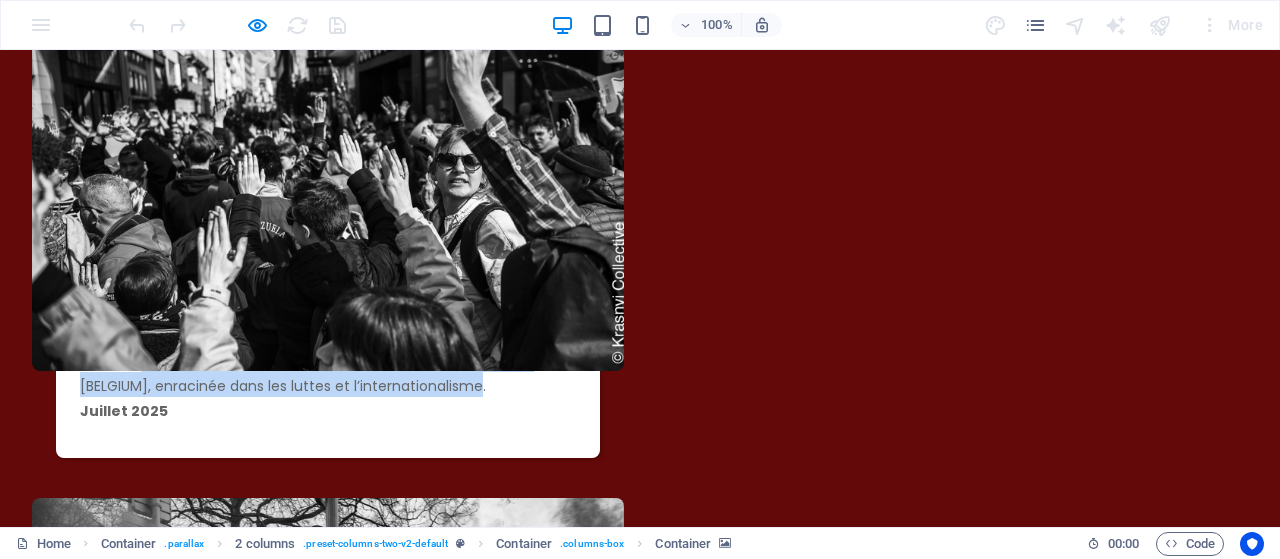 click on "R ouge! est un média militant  né d’une rupture avec les routines mortes.  Nous voulons reconstruire une force révolutionnaire en [BELGIUM], enracinée dans les luttes et l’internationalisme. [MONTH] [YEAR]" at bounding box center [328, 372] 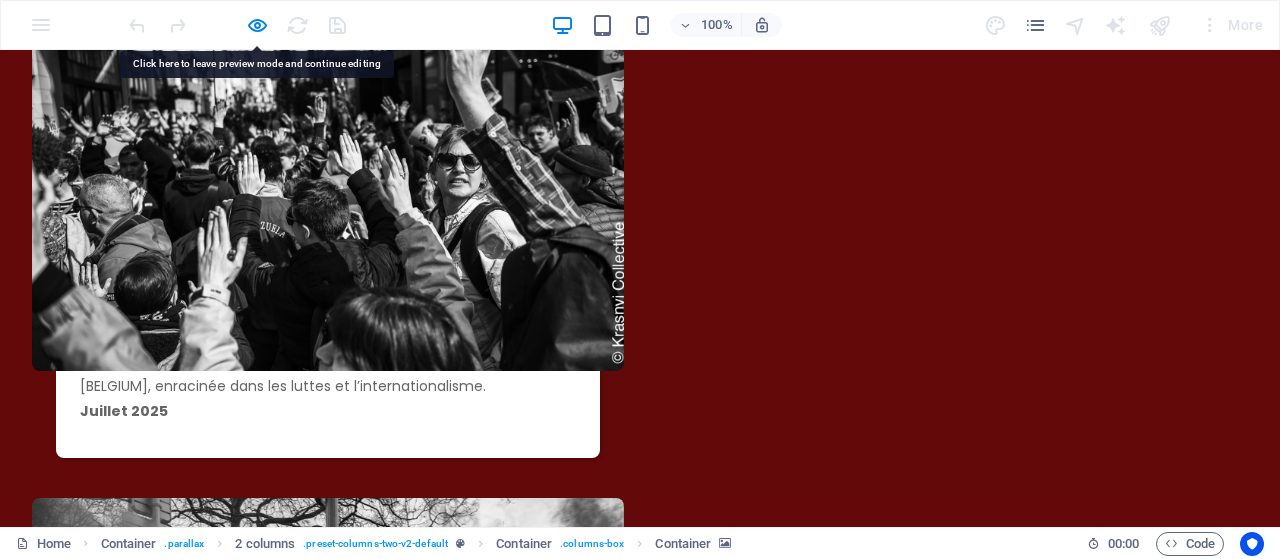 click on "R ouge! est un média militant  né d’une rupture avec les routines mortes.  Nous voulons reconstruire une force révolutionnaire en [BELGIUM], enracinée dans les luttes et l’internationalisme. [MONTH] [YEAR]" at bounding box center [328, 372] 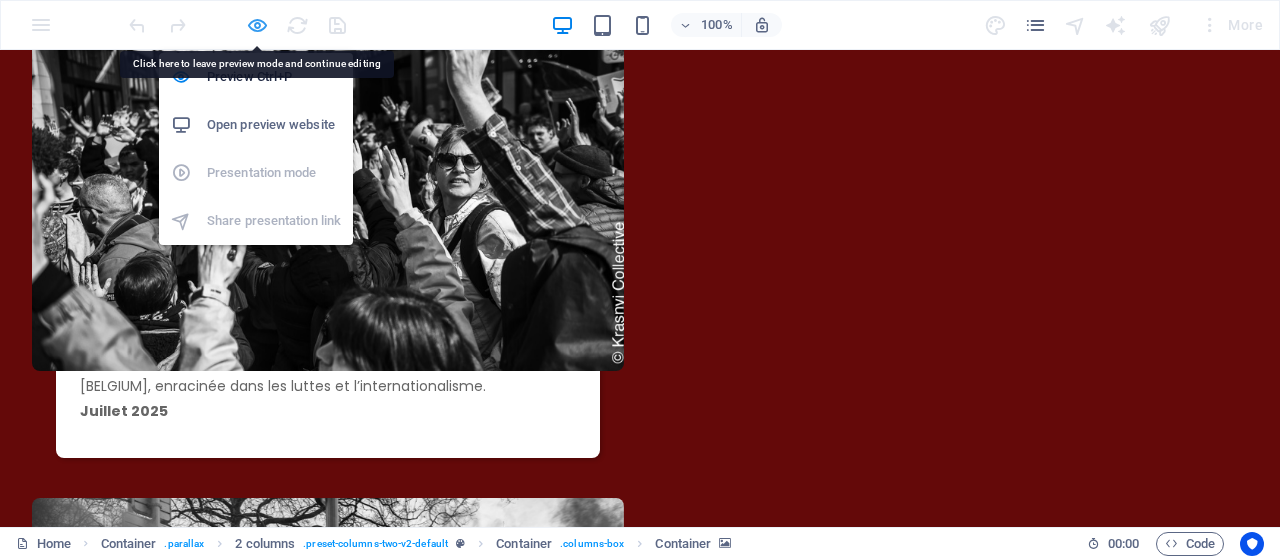 click at bounding box center [257, 25] 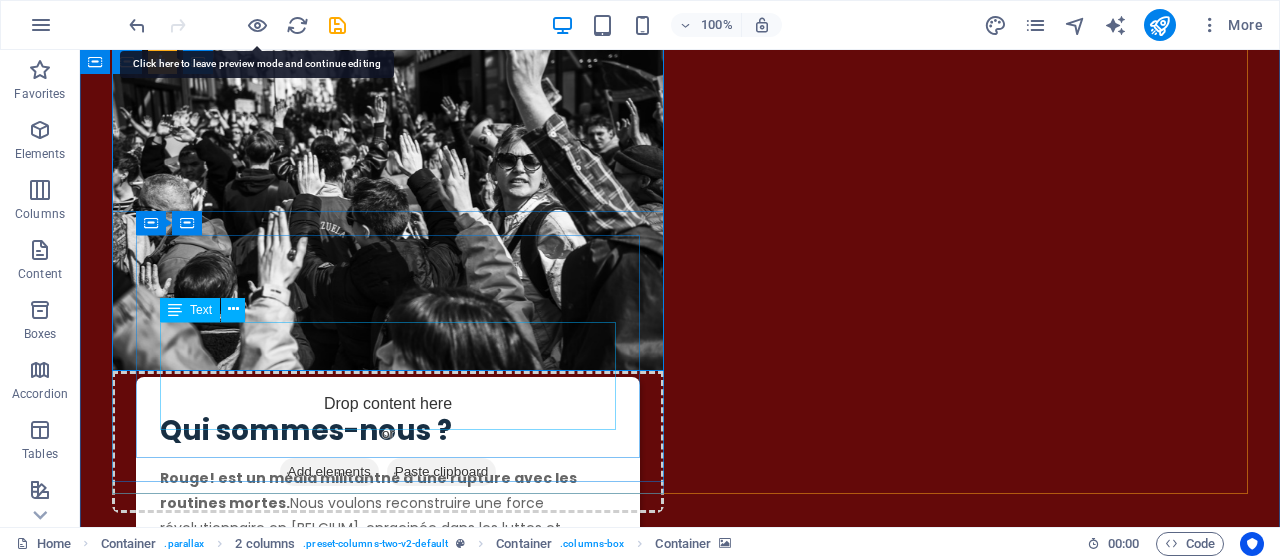 click on "R ouge! est un média militant  né d’une rupture avec les routines mortes.  Nous voulons reconstruire une force révolutionnaire en [BELGIUM], enracinée dans les luttes et l’internationalisme. [MONTH] [YEAR]" at bounding box center (388, 526) 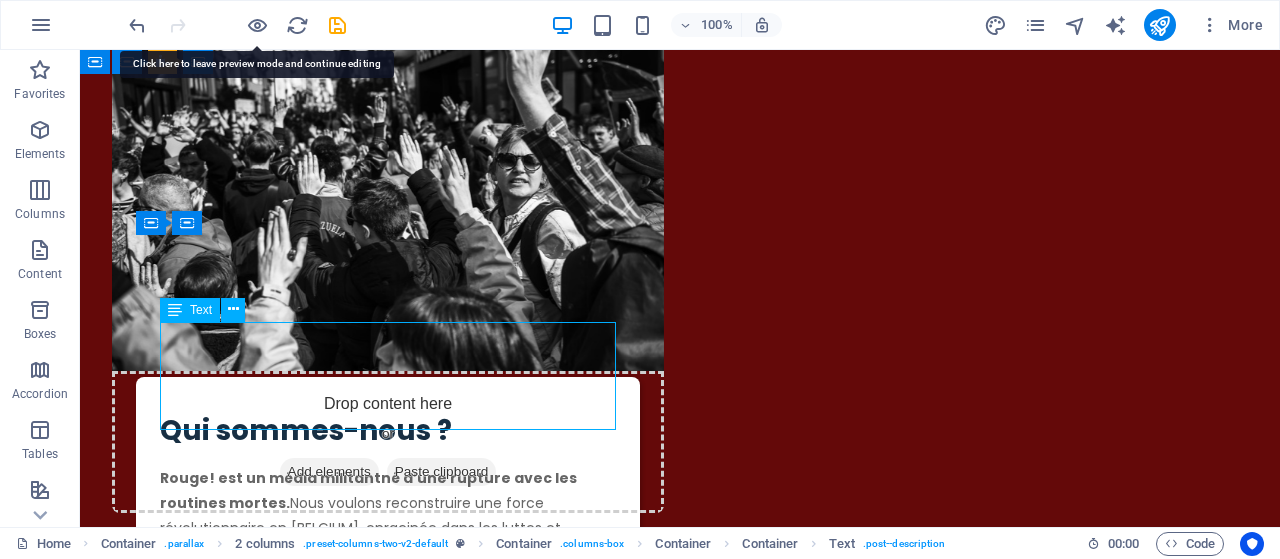 click on "R ouge! est un média militant  né d’une rupture avec les routines mortes.  Nous voulons reconstruire une force révolutionnaire en [BELGIUM], enracinée dans les luttes et l’internationalisme. [MONTH] [YEAR]" at bounding box center [388, 526] 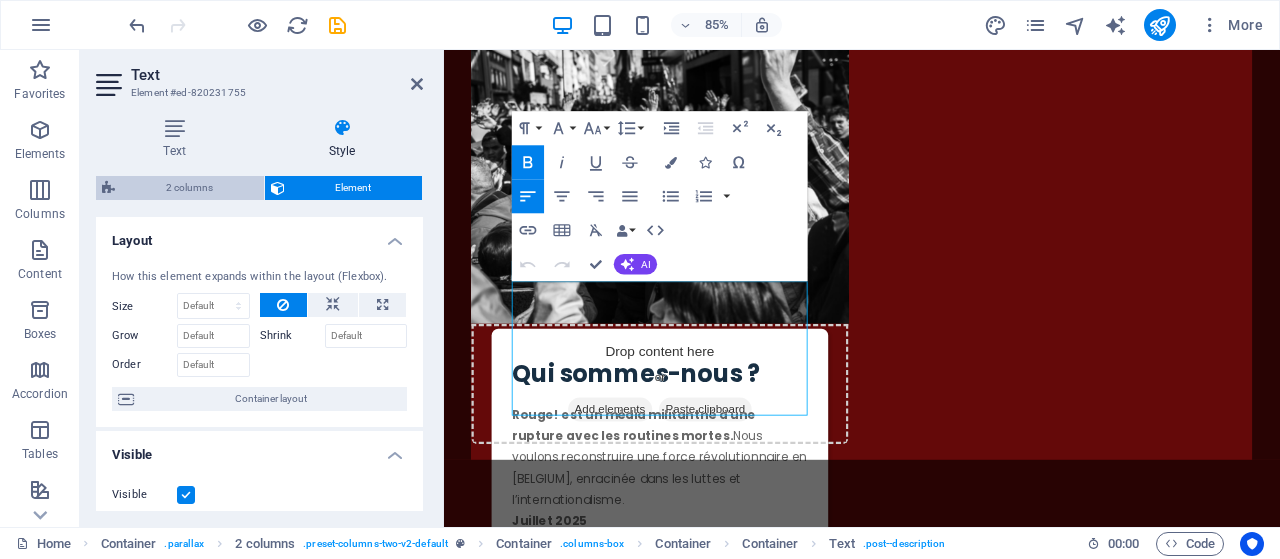 click on "2 columns" at bounding box center [189, 188] 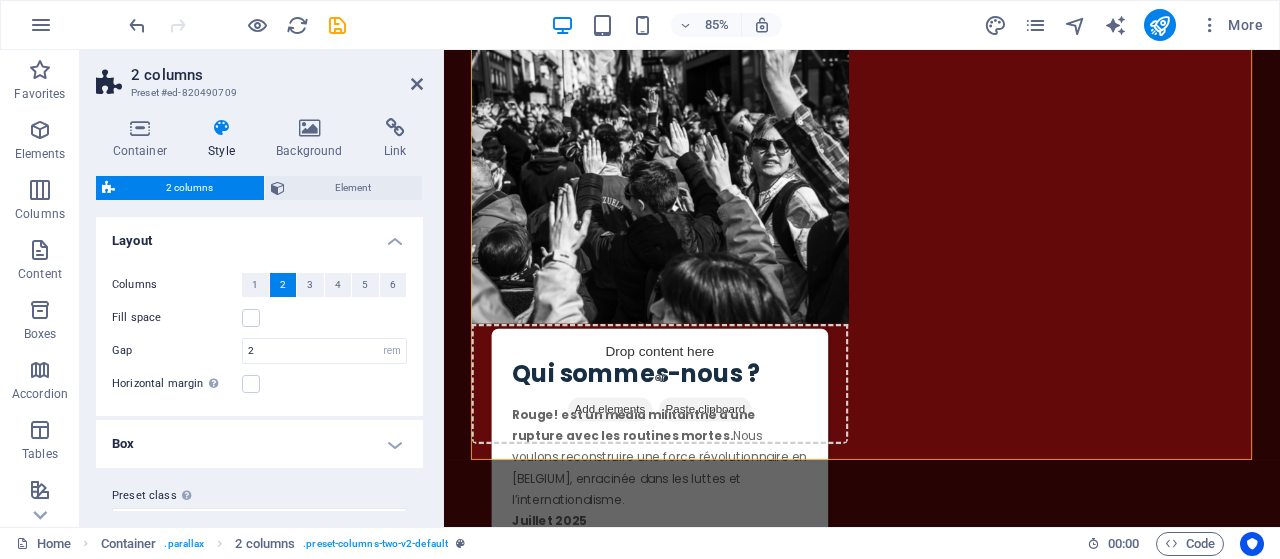 scroll, scrollTop: 35, scrollLeft: 0, axis: vertical 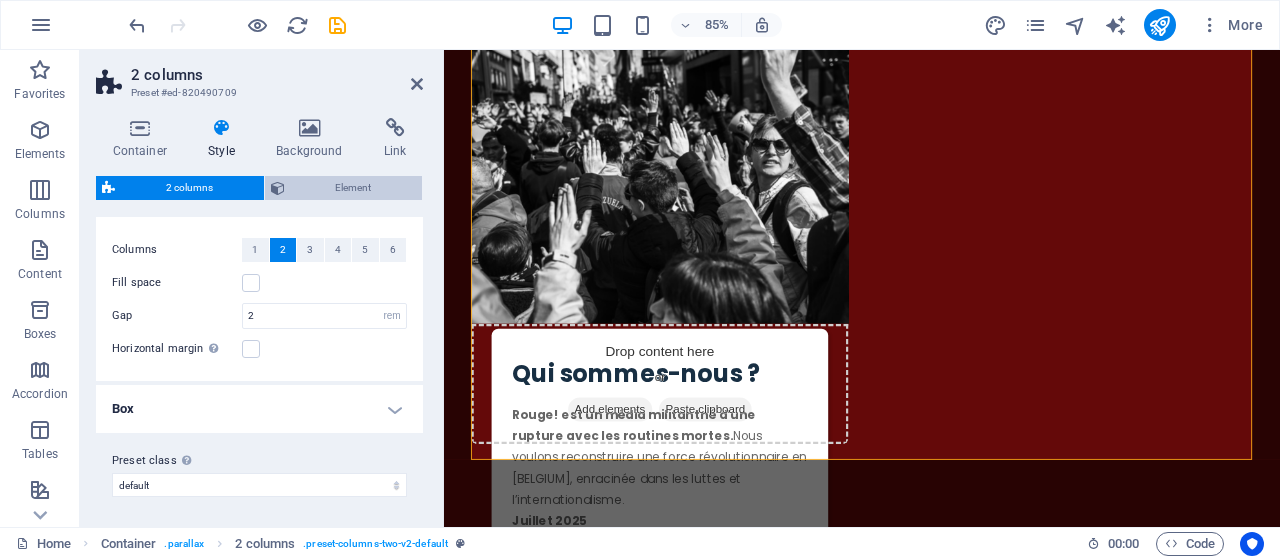 click on "Element" at bounding box center (354, 188) 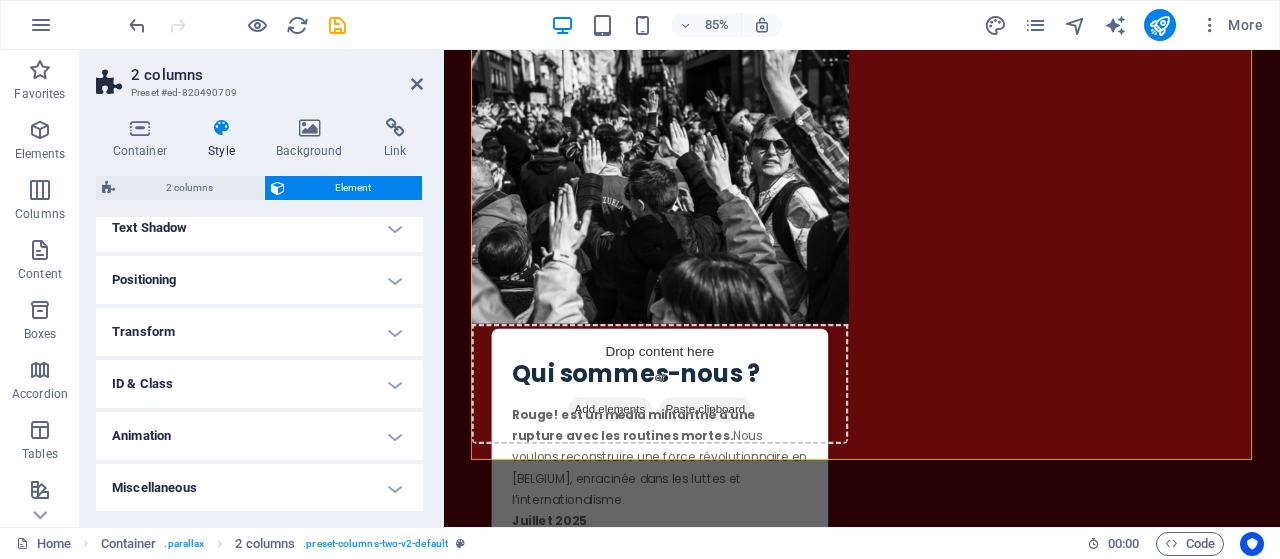 scroll, scrollTop: 0, scrollLeft: 0, axis: both 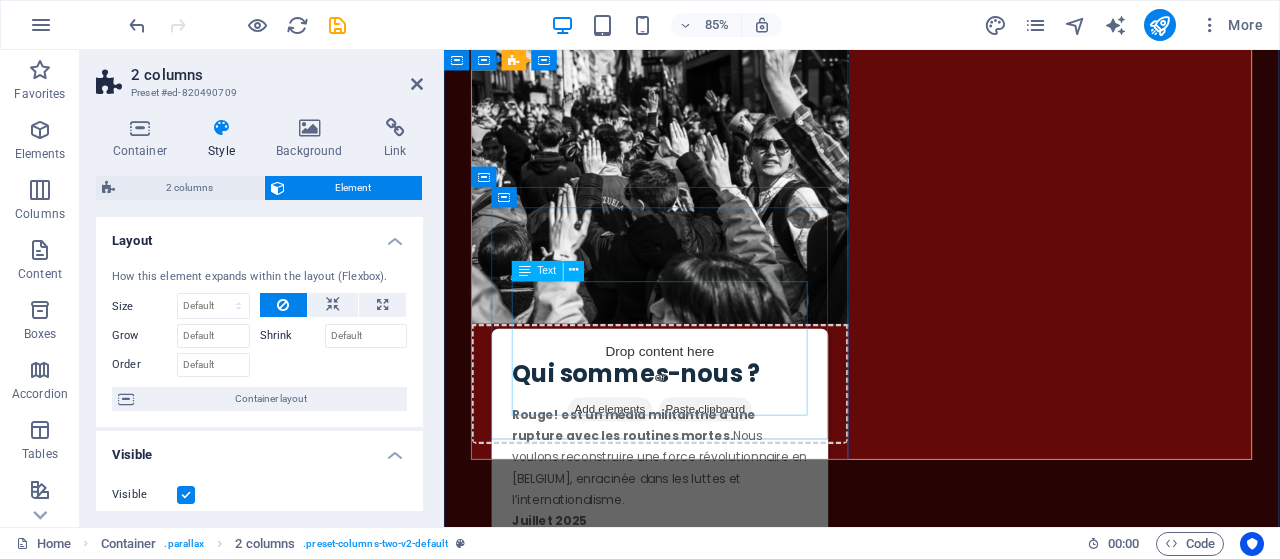 click on "R ouge! est un média militant  né d’une rupture avec les routines mortes.  Nous voulons reconstruire une force révolutionnaire en [BELGIUM], enracinée dans les luttes et l’internationalisme. [MONTH] [YEAR]" at bounding box center (698, 540) 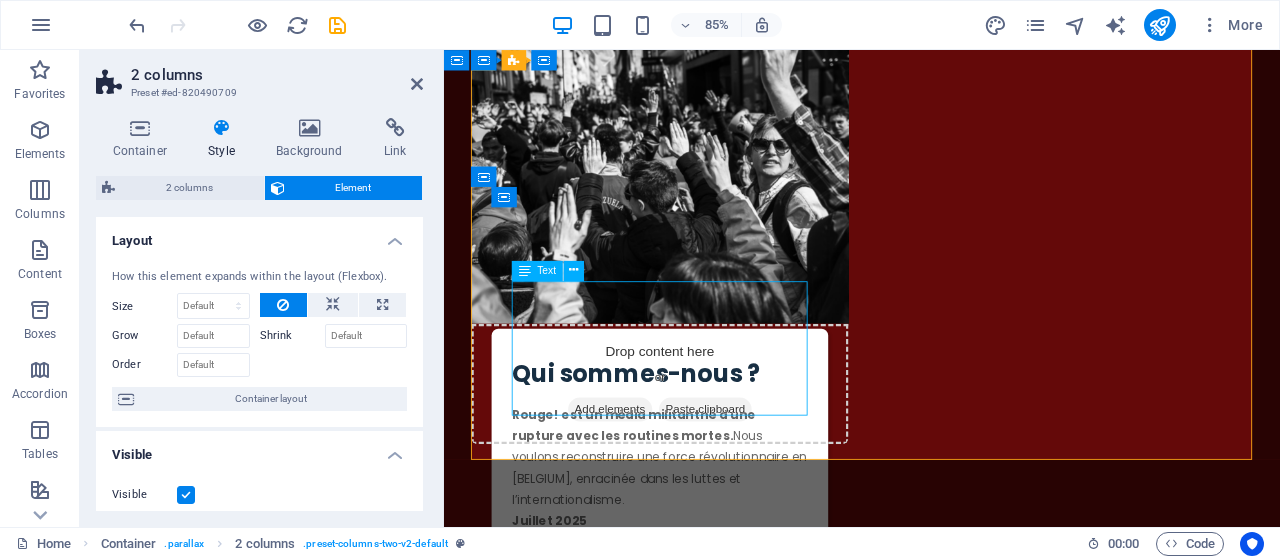 click on "R ouge! est un média militant  né d’une rupture avec les routines mortes.  Nous voulons reconstruire une force révolutionnaire en [BELGIUM], enracinée dans les luttes et l’internationalisme. [MONTH] [YEAR]" at bounding box center [698, 540] 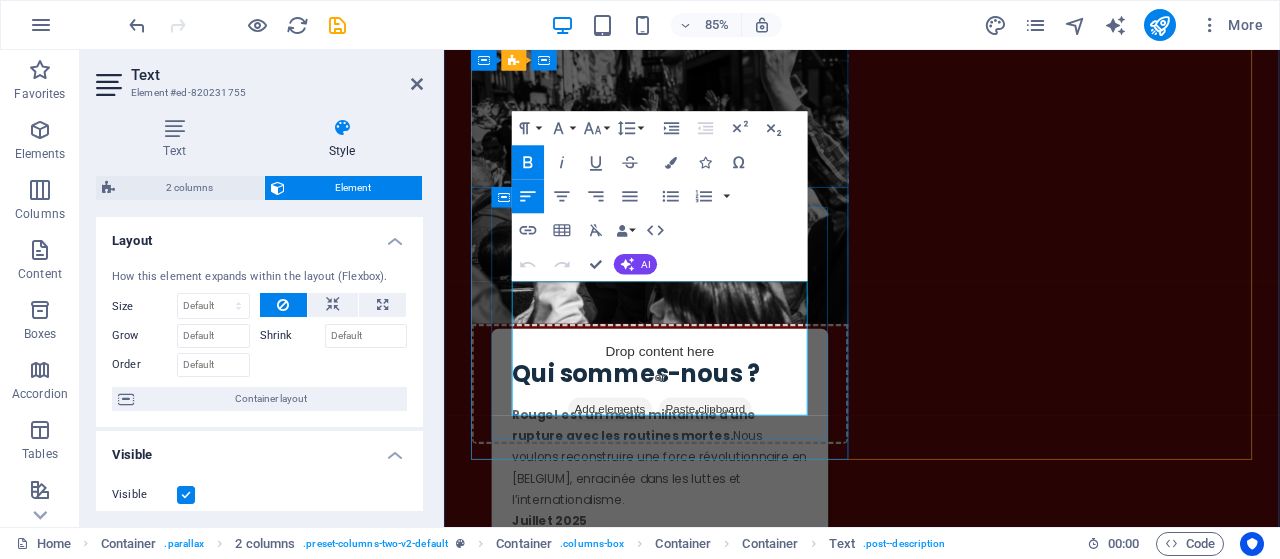 click on "R ouge! est un média militant  né d’une rupture avec les routines mortes.  Nous voulons reconstruire une force révolutionnaire en [BELGIUM], enracinée dans les luttes et l’internationalisme. [MONTH] [YEAR]" at bounding box center (698, 540) 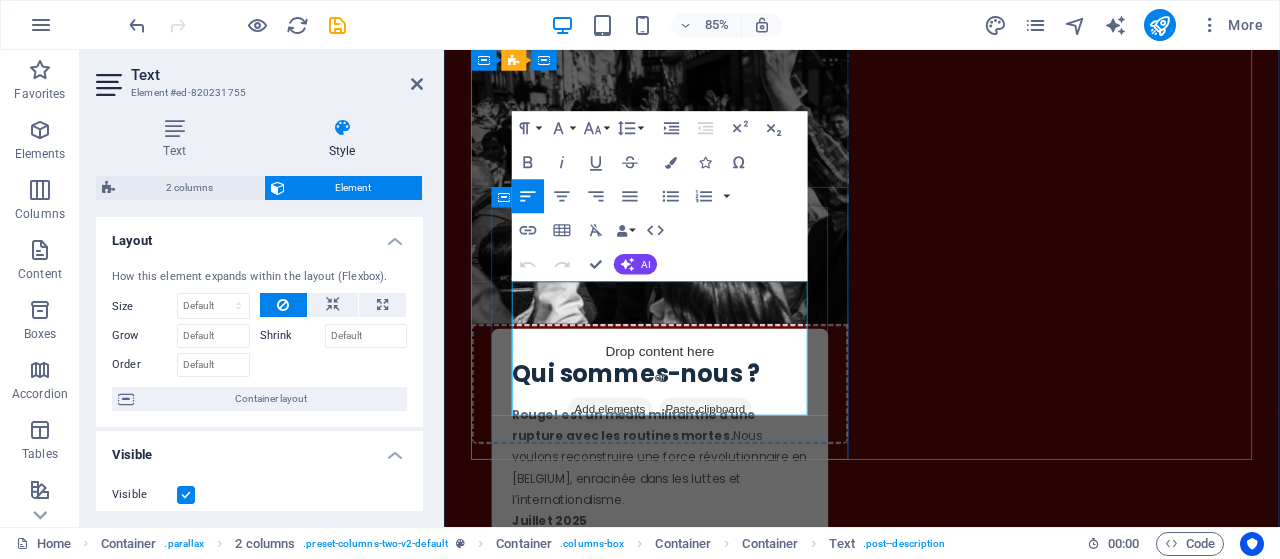 type 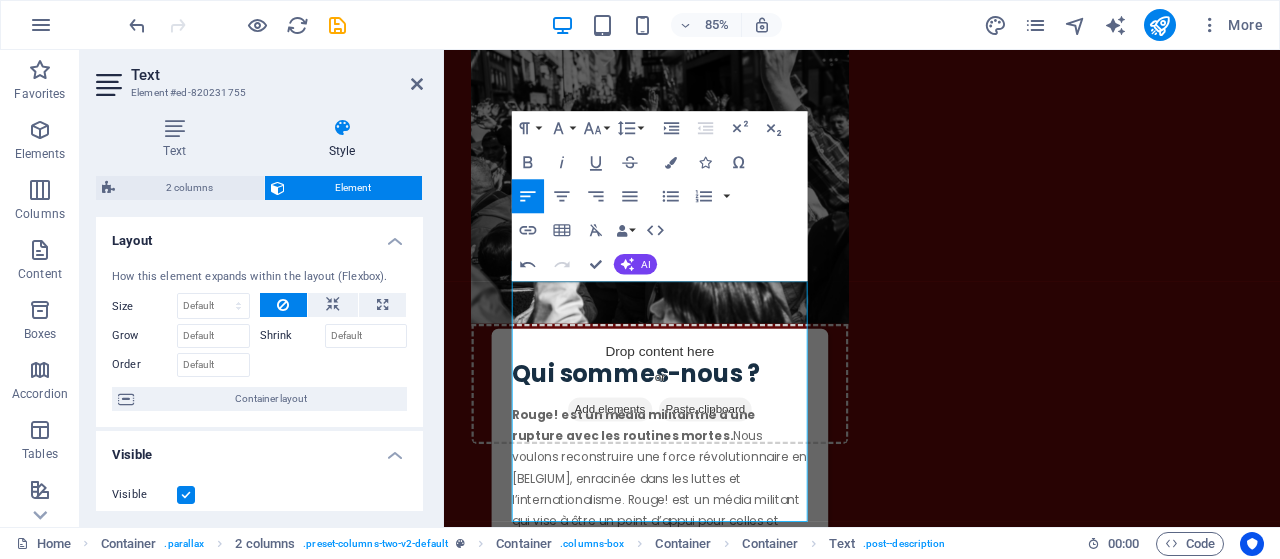 scroll, scrollTop: 3672, scrollLeft: 9, axis: both 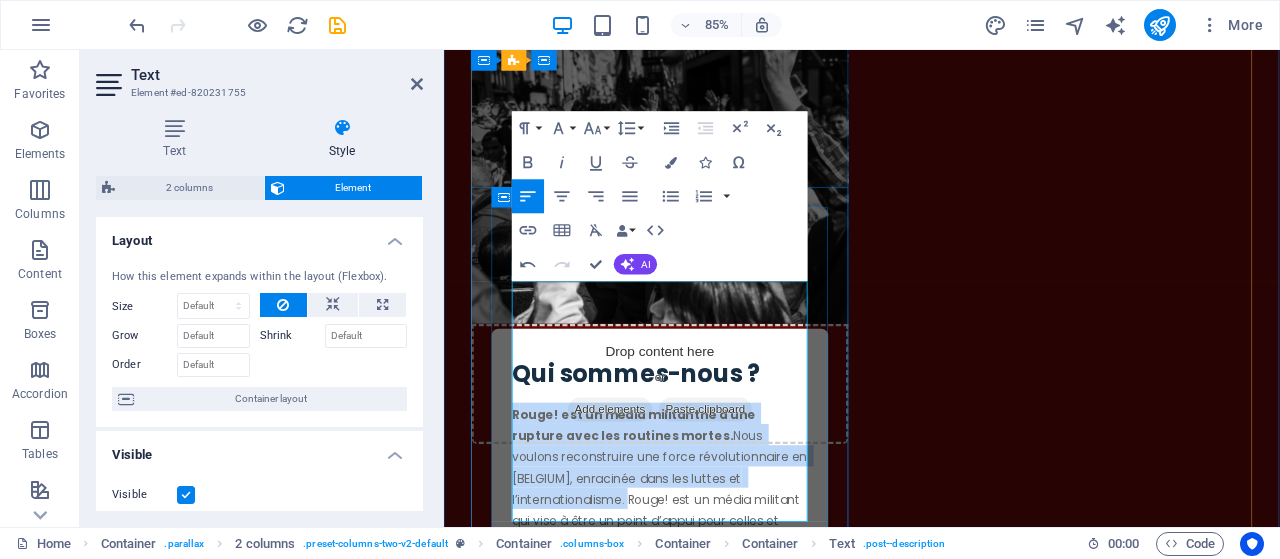 drag, startPoint x: 664, startPoint y: 434, endPoint x: 527, endPoint y: 335, distance: 169.02663 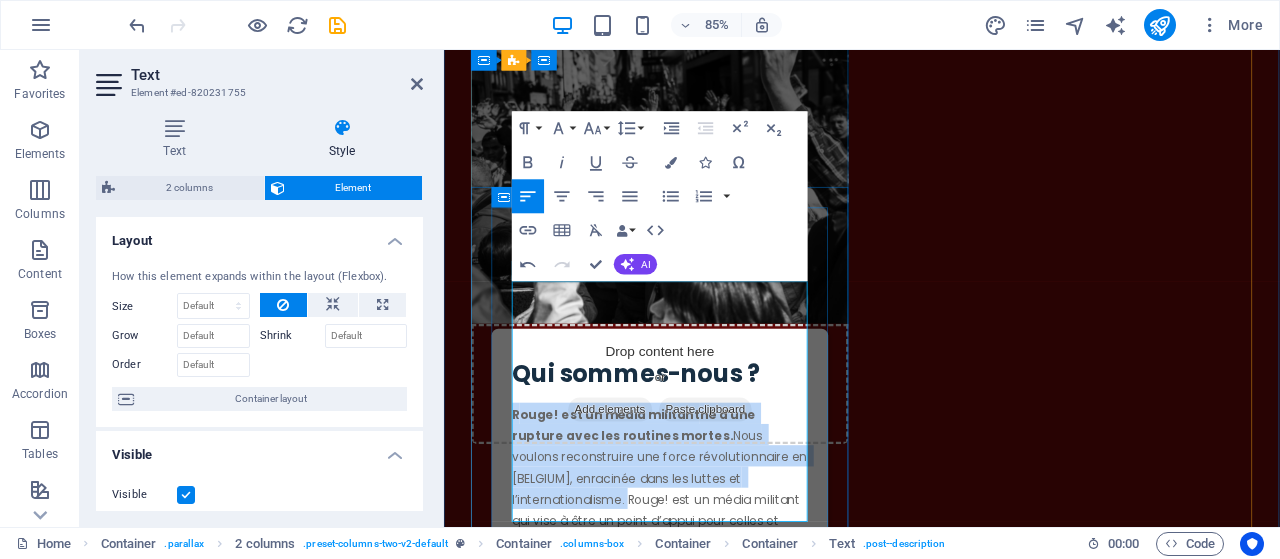 click on "R ouge! est un média militant  né d’une rupture avec les routines mortes.  Nous voulons reconstruire une force révolutionnaire en [BELGIUM], enracinée dans les luttes et l’internationalisme. Rouge! est un média militant qui vise à être un point d’appui pour celles et ceux qui, dans les luttes, dans leurs syndicats, dans leurs collectifs, dans la gauche révolutionnaire, veulent débattre, s’outiller, se former et s’organiser. [MONTH] [YEAR]" at bounding box center (699, 604) 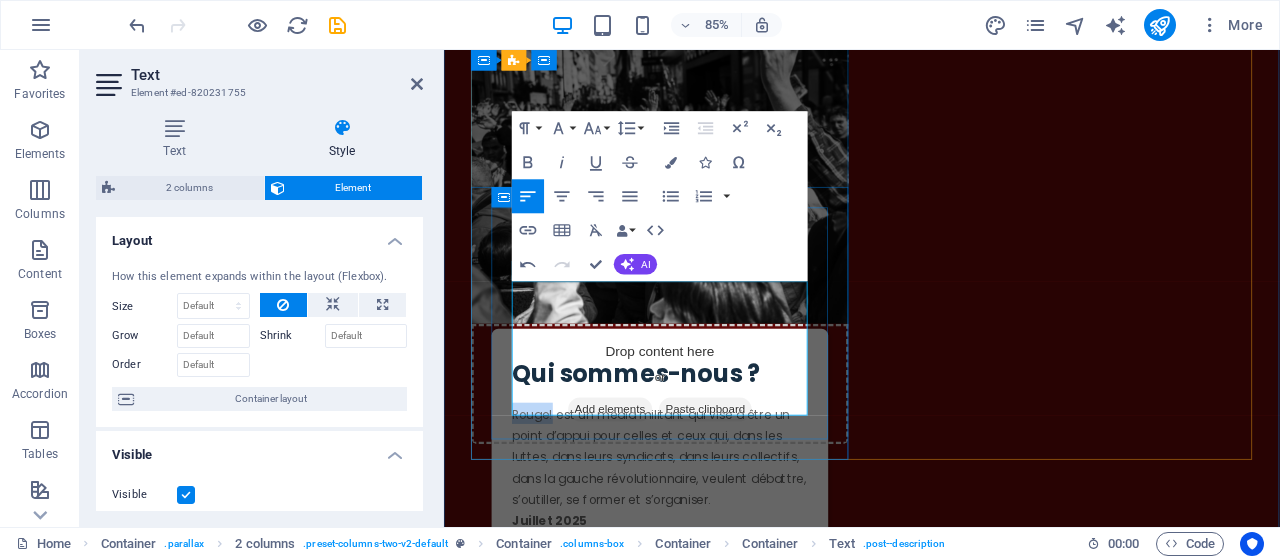 drag, startPoint x: 573, startPoint y: 332, endPoint x: 507, endPoint y: 329, distance: 66.068146 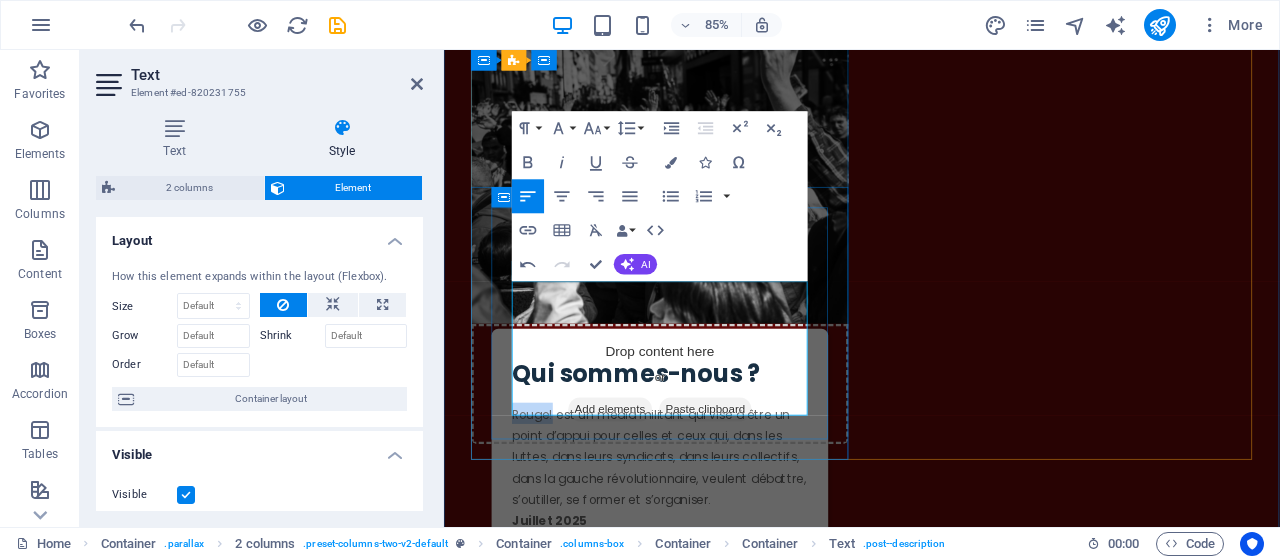 click on "Qui sommes-nous ? Rouge! est un média militant qui vise à être un point d’appui pour celles et ceux qui, dans les luttes, dans leurs syndicats, dans leurs collectifs, dans la gauche révolutionnaire, veulent débattre, s’outiller, se former et s’organiser. [MONTH] [YEAR] Rouge! est un média militant qui vise à être un point d’appui pour celles et ceux qui, dans les luttes, dans leurs syndicats, dans leurs collectifs, dans la gauche révolutionnaire, veulent débattre, s’outiller, se former et s’organiser." at bounding box center [698, 514] 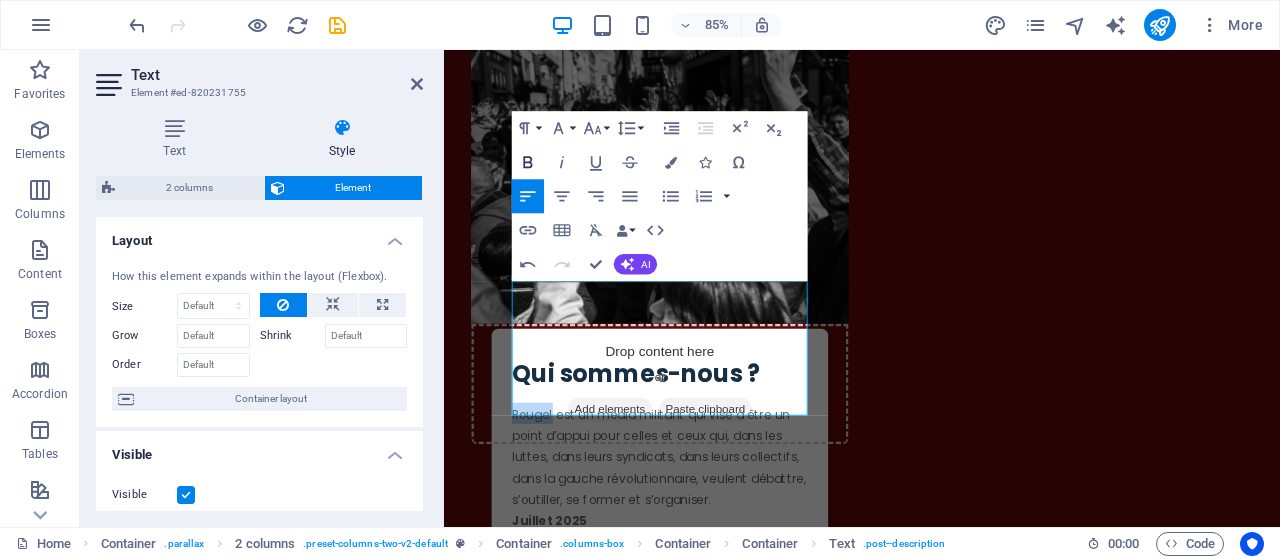 click 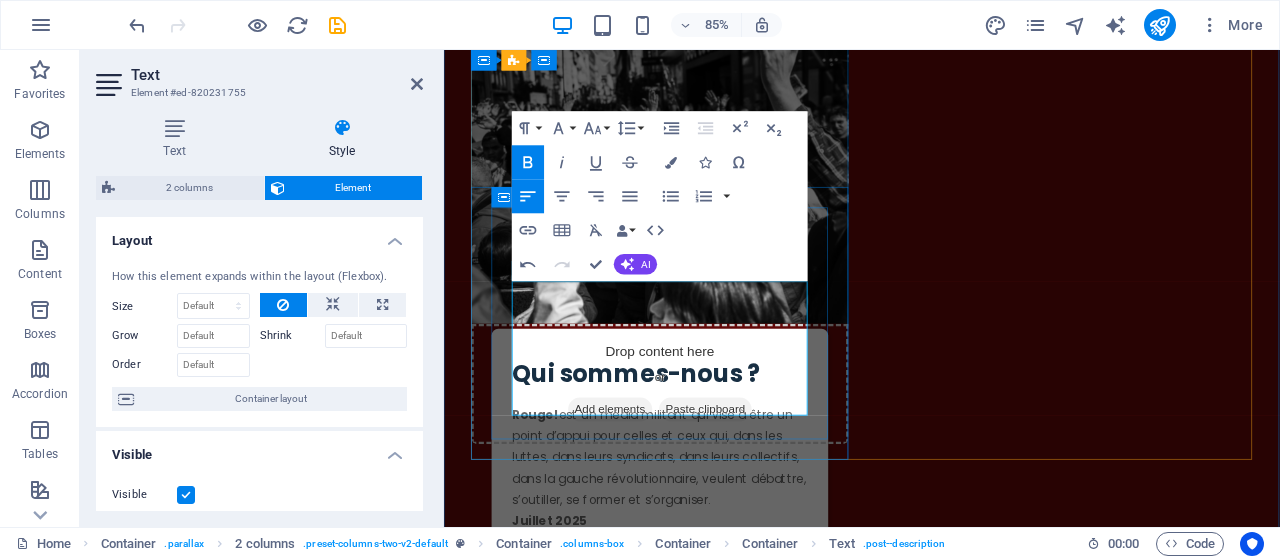 click on "Rouge!  est un média militant qui vise à être un point d’appui pour celles et ceux qui, dans les luttes, dans leurs syndicats, dans leurs collectifs, dans la gauche révolutionnaire, veulent débattre, s’outiller, se former et s’organiser. [MONTH] [YEAR]" at bounding box center (699, 541) 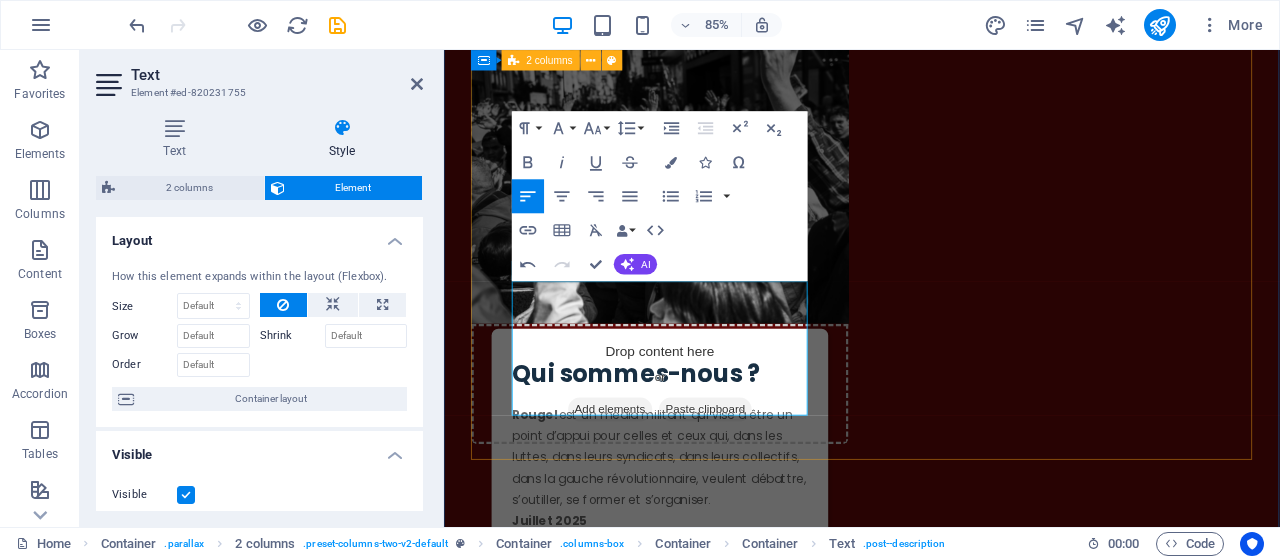 click on "Drop content here or  Add elements  Paste clipboard Qui sommes-nous ? Rouge!  est un média militant qui vise à être un point d’appui pour celles et ceux qui, dans les luttes, dans leurs syndicats, dans leurs collectifs, dans la gauche révolutionnaire, veulent débattre, s’outiller, se former et s’organiser. [MONTH] [YEAR] Rouge! est un média militant qui vise à être un point d’appui pour celles et ceux qui, dans les luttes, dans leurs syndicats, dans leurs collectifs, dans la gauche révolutionnaire, veulent débattre, s’outiller, se former et s’organiser. Drop content here or  Add elements  Paste clipboard Marxism or Grantism ? Une critique acérée du courant grantiste par d’ancien·nes militant·es du RCI (en anglais).  Un démontage méthodique de ses méthodes, de son orientation et de sa dégénérescence autoritaire. [MONTH] [YEAR]" at bounding box center (936, 676) 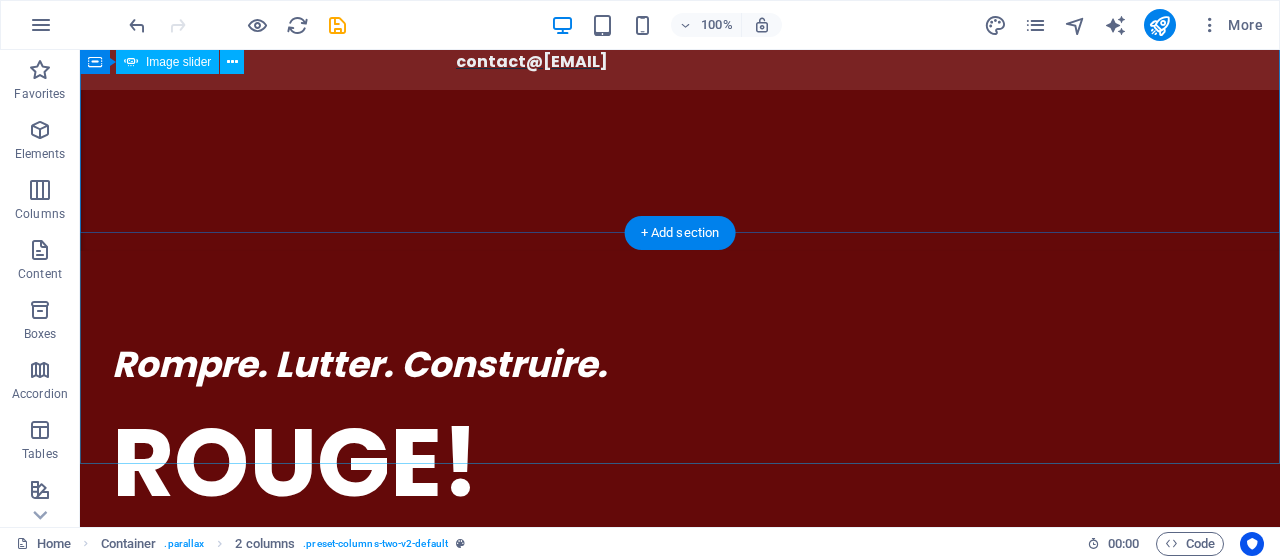 scroll, scrollTop: 66, scrollLeft: 0, axis: vertical 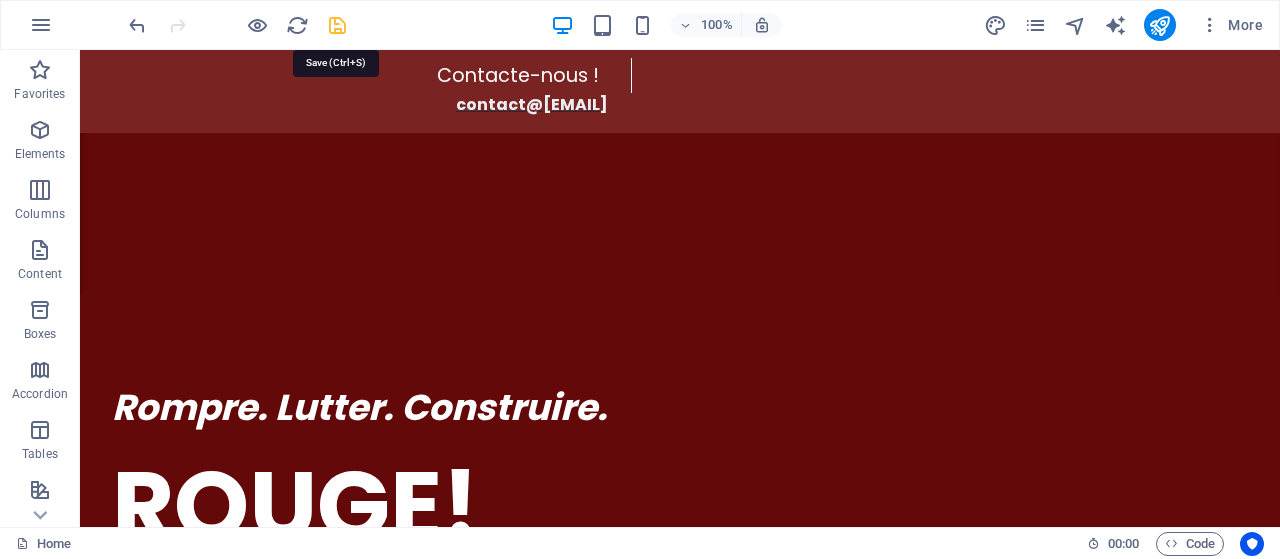 click at bounding box center (337, 25) 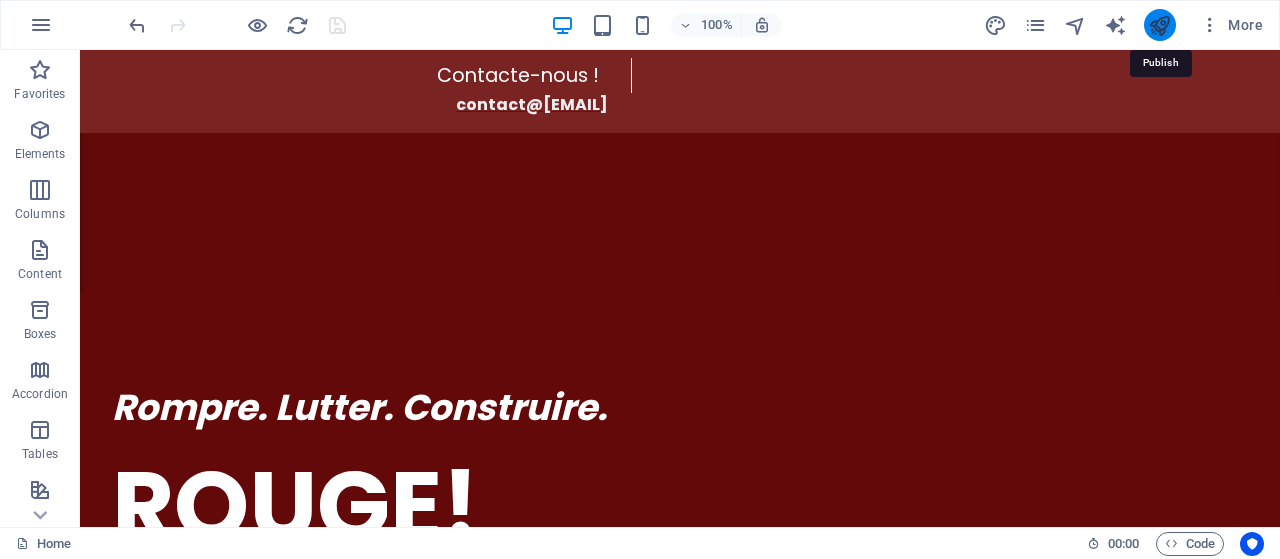 click at bounding box center (1159, 25) 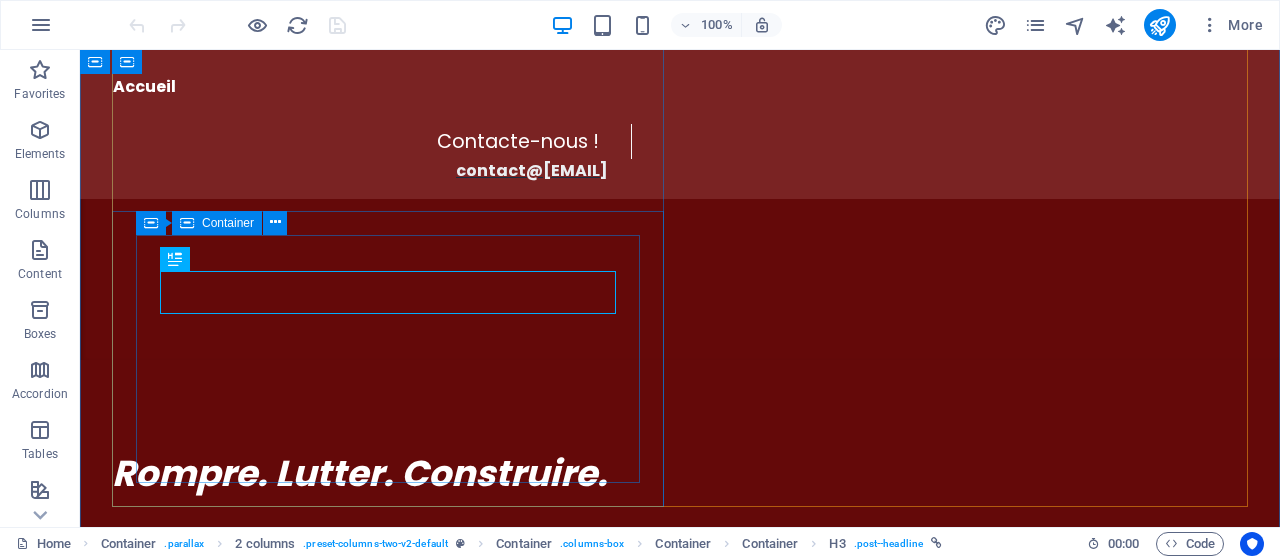 scroll, scrollTop: 733, scrollLeft: 0, axis: vertical 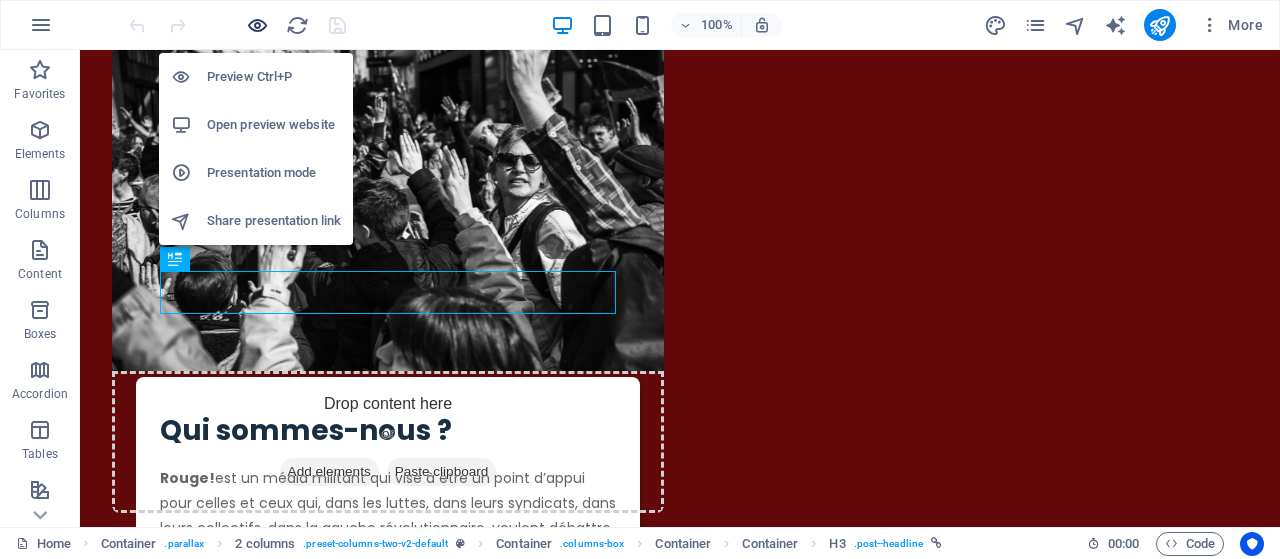 click at bounding box center (257, 25) 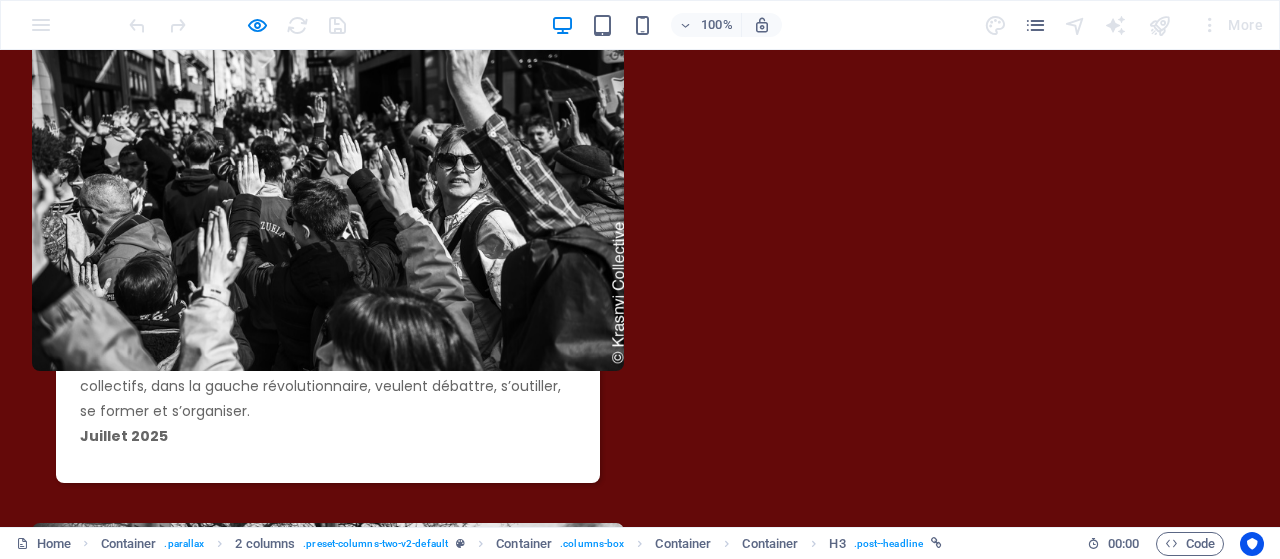 click on "Qui sommes-nous ?" at bounding box center [226, 288] 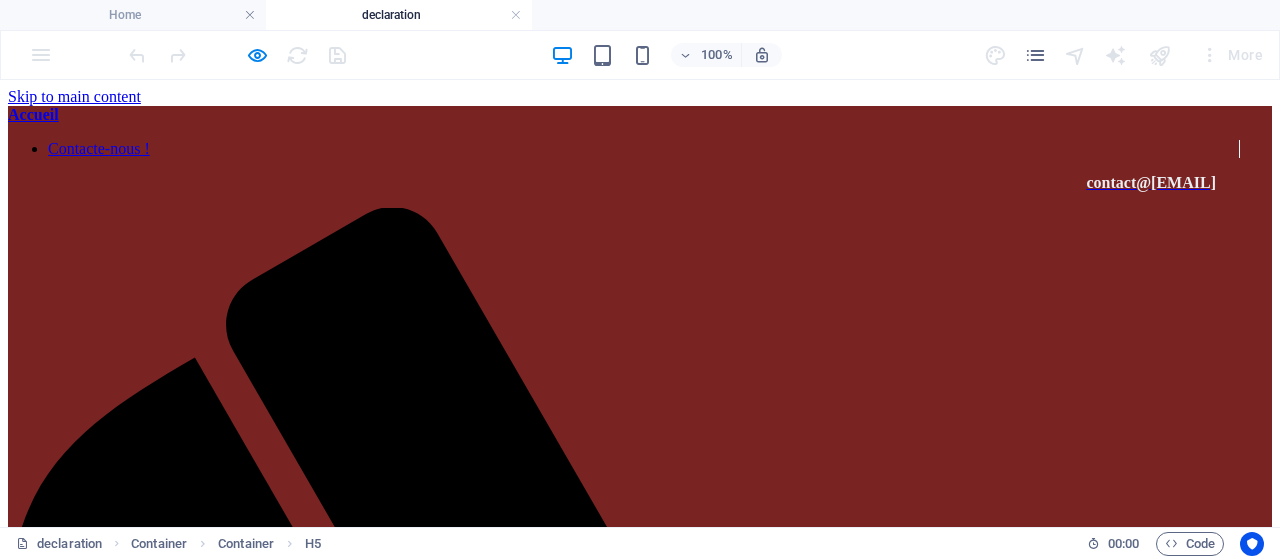 scroll, scrollTop: 0, scrollLeft: 0, axis: both 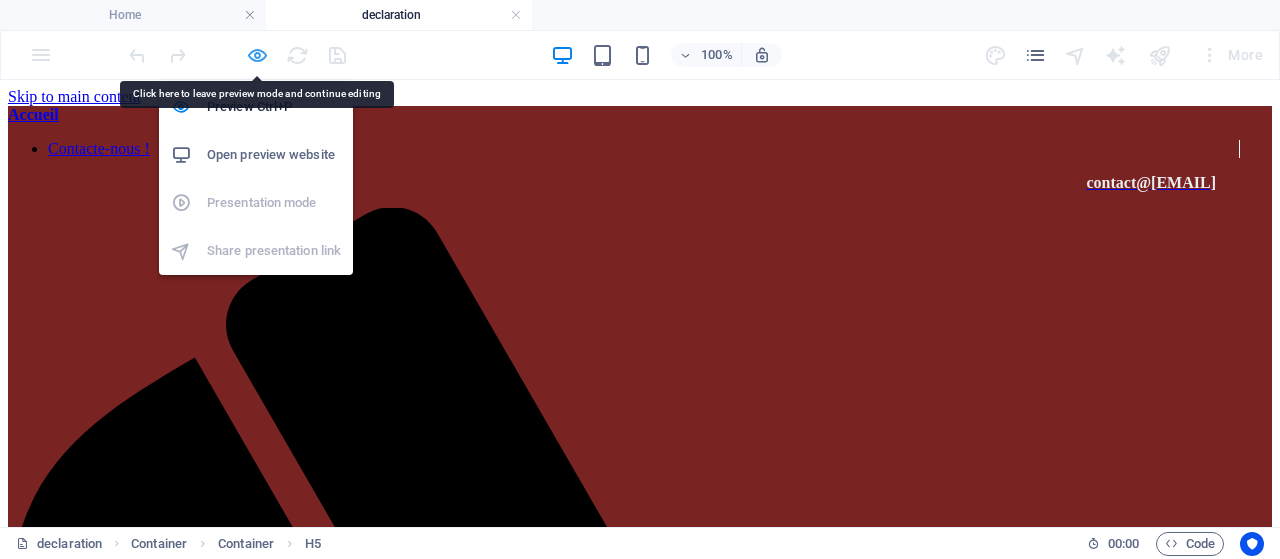 click at bounding box center [257, 55] 